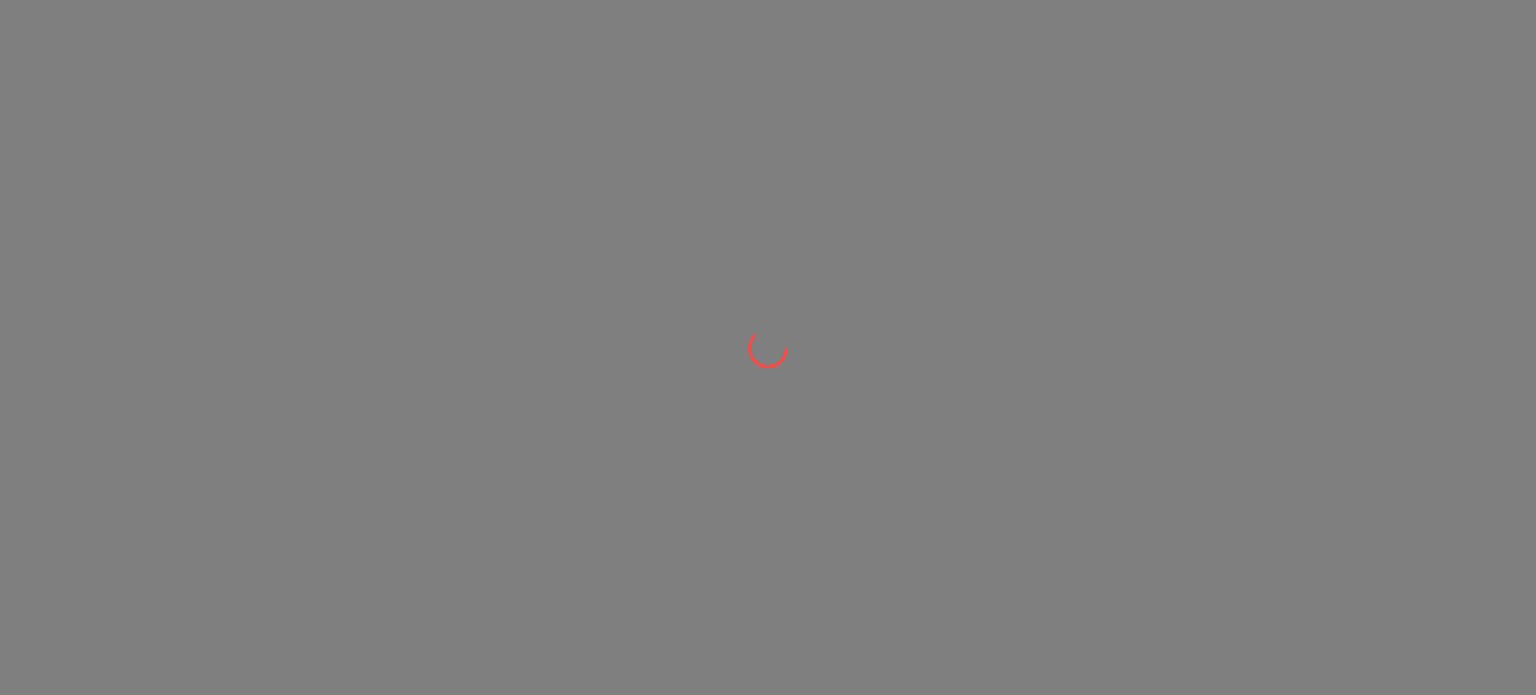 scroll, scrollTop: 0, scrollLeft: 0, axis: both 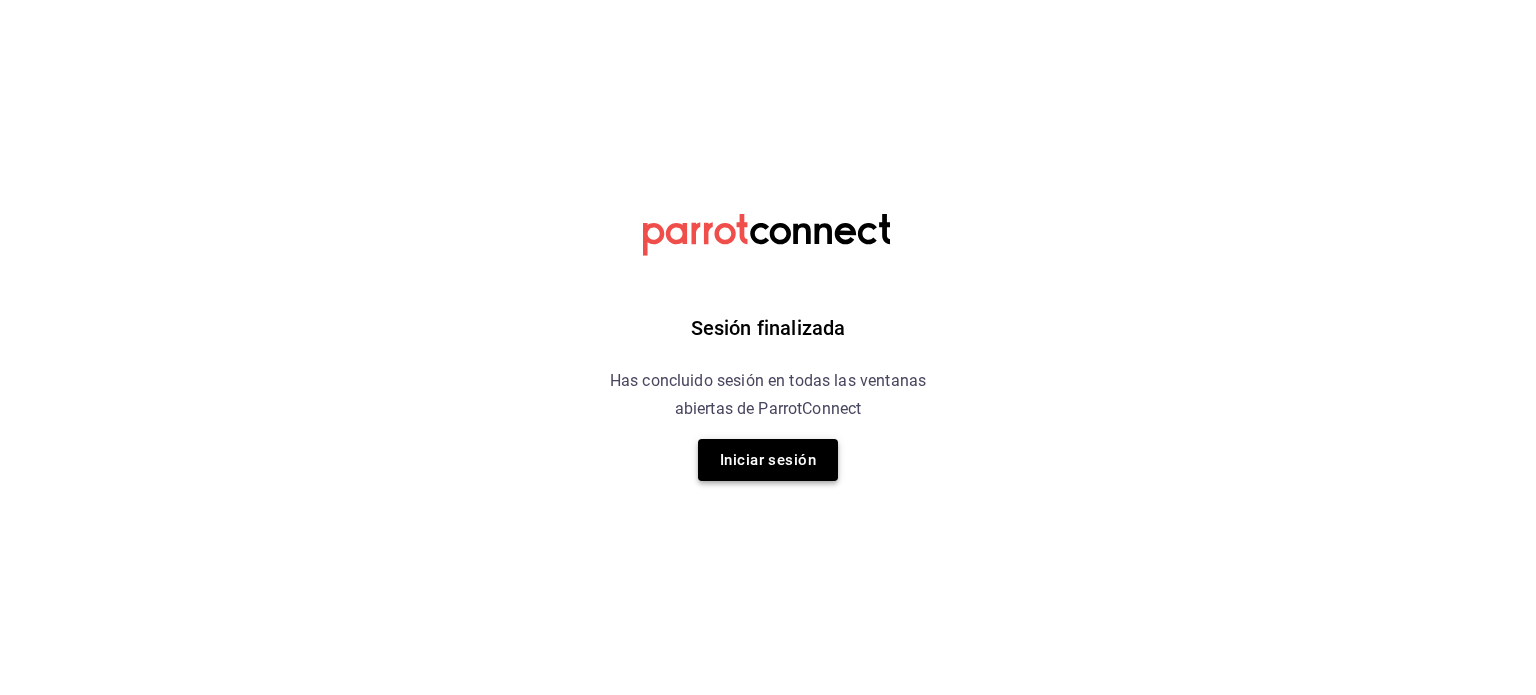 click on "Iniciar sesión" at bounding box center (768, 460) 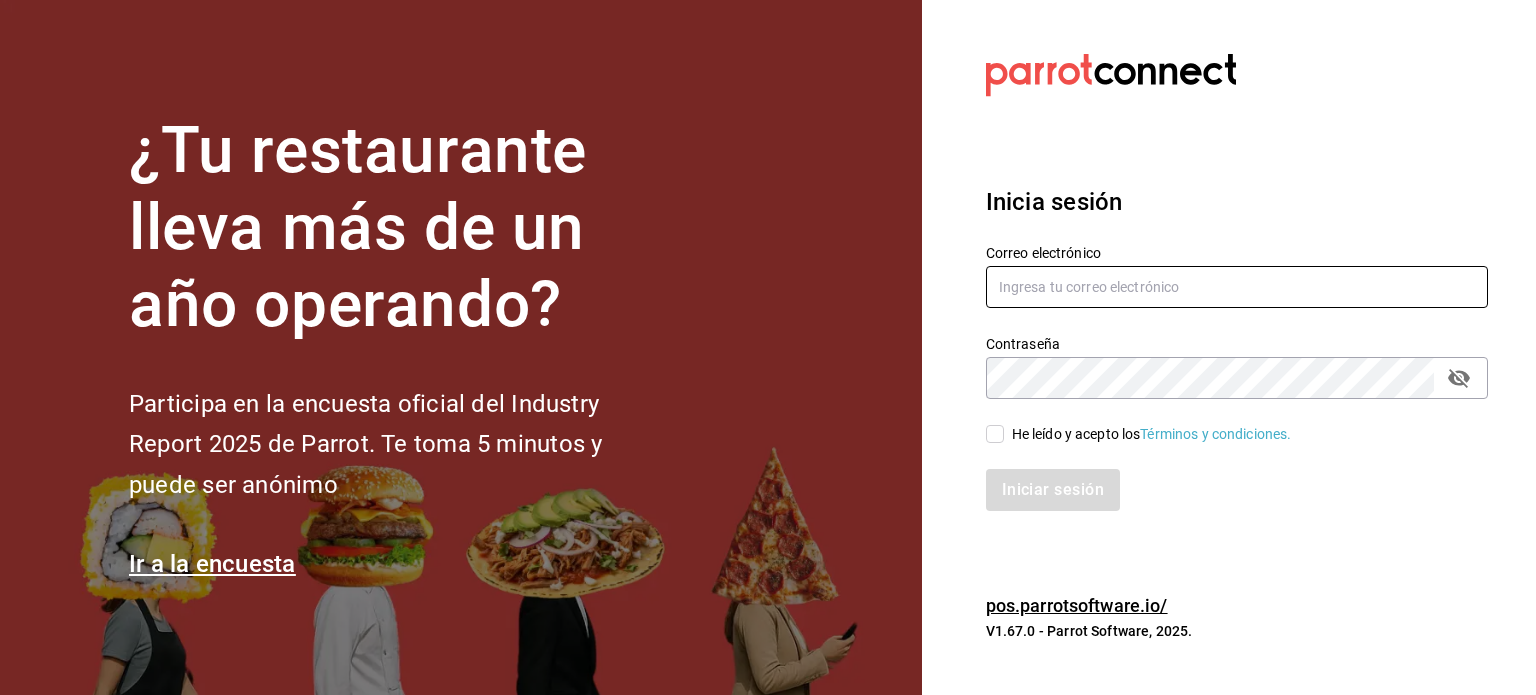 click at bounding box center [1237, 287] 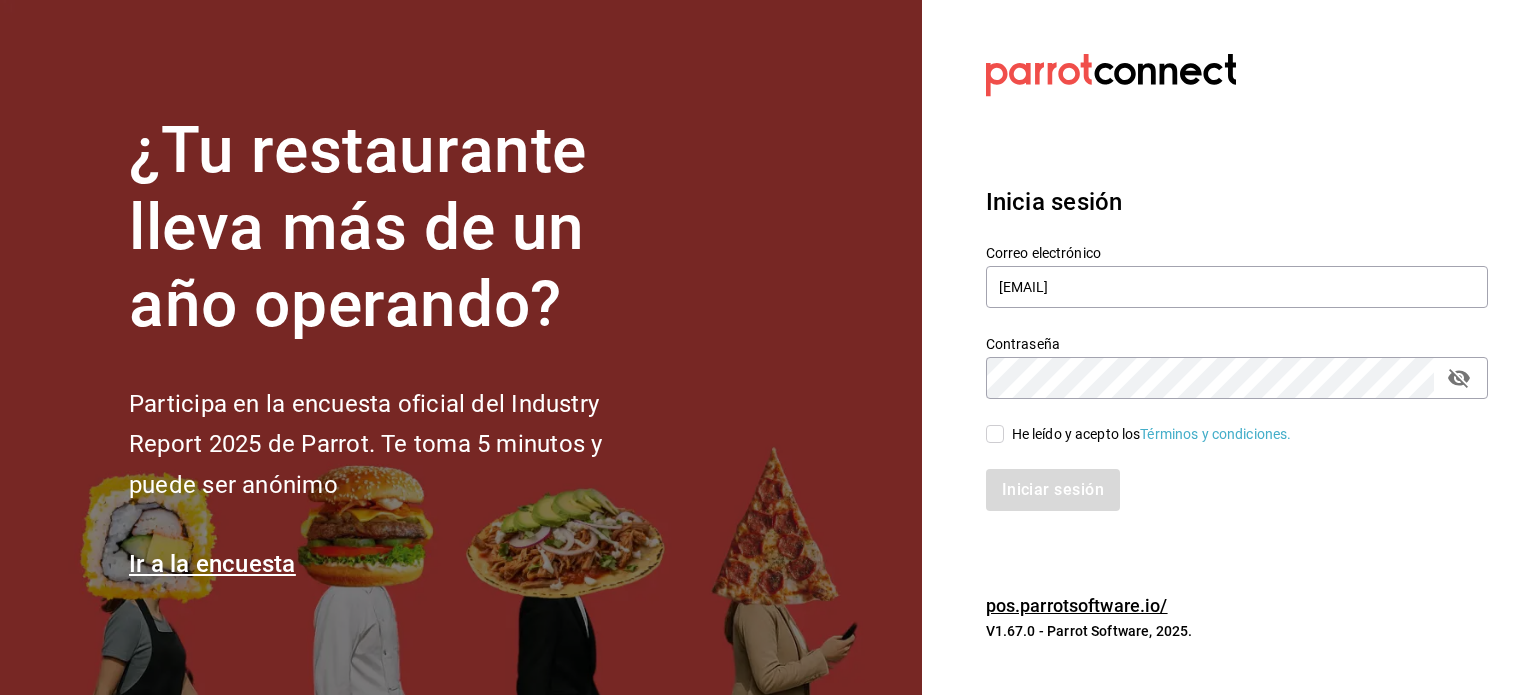 click on "He leído y acepto los  Términos y condiciones." at bounding box center (1148, 434) 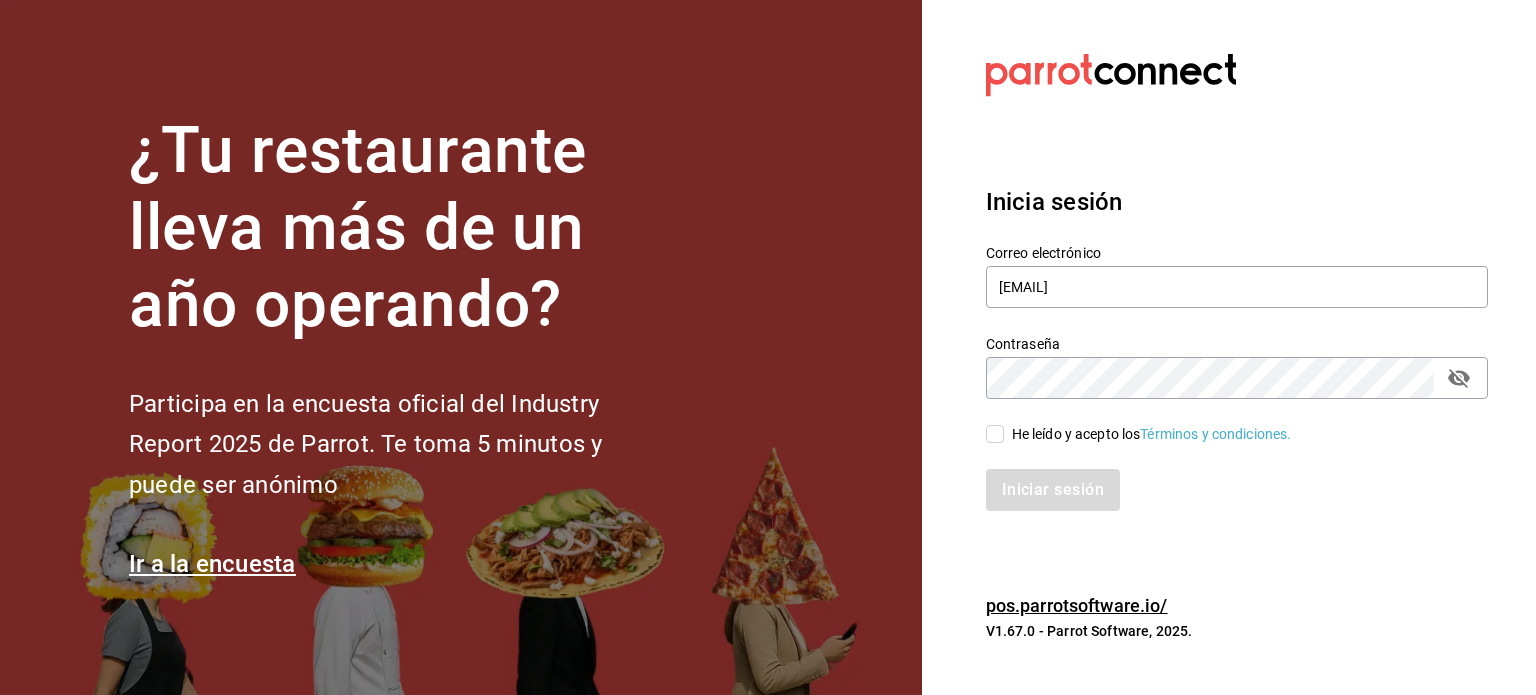 checkbox on "true" 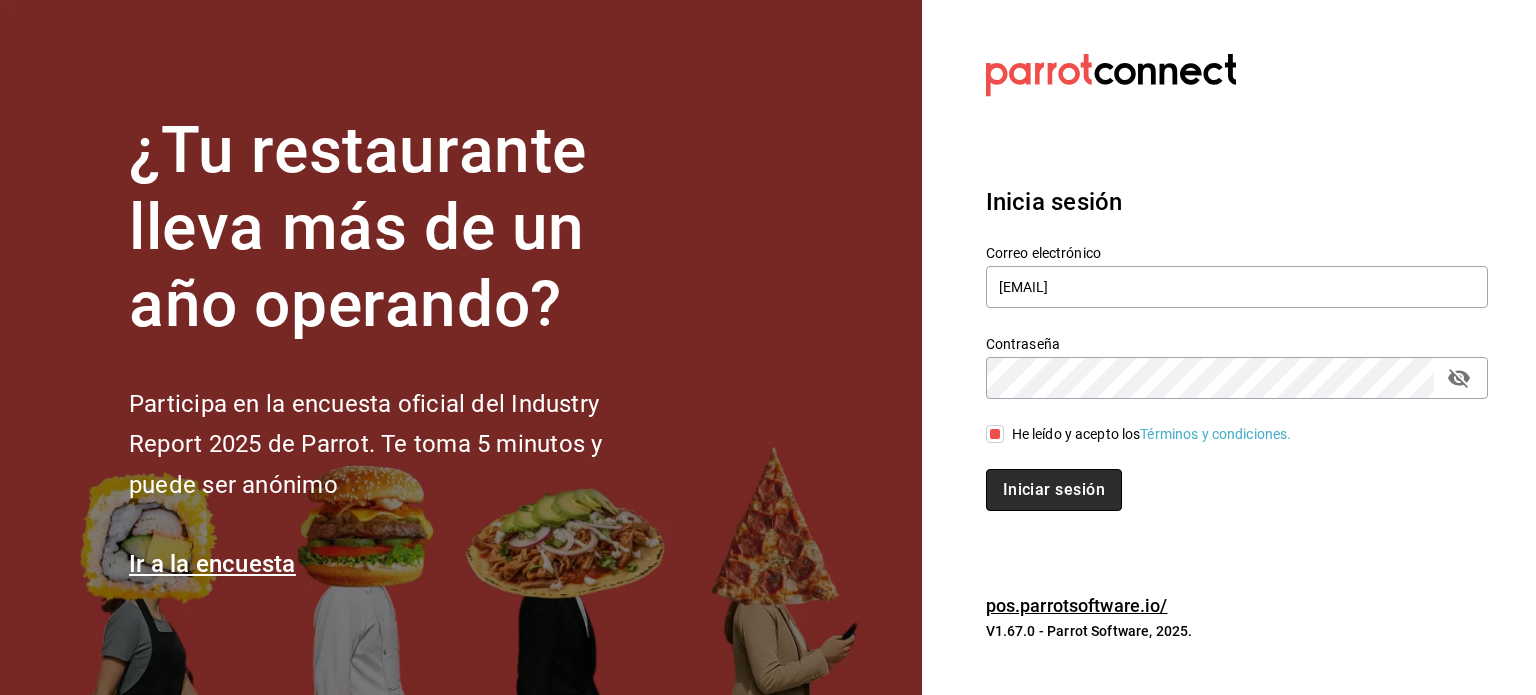 click on "Iniciar sesión" at bounding box center [1054, 490] 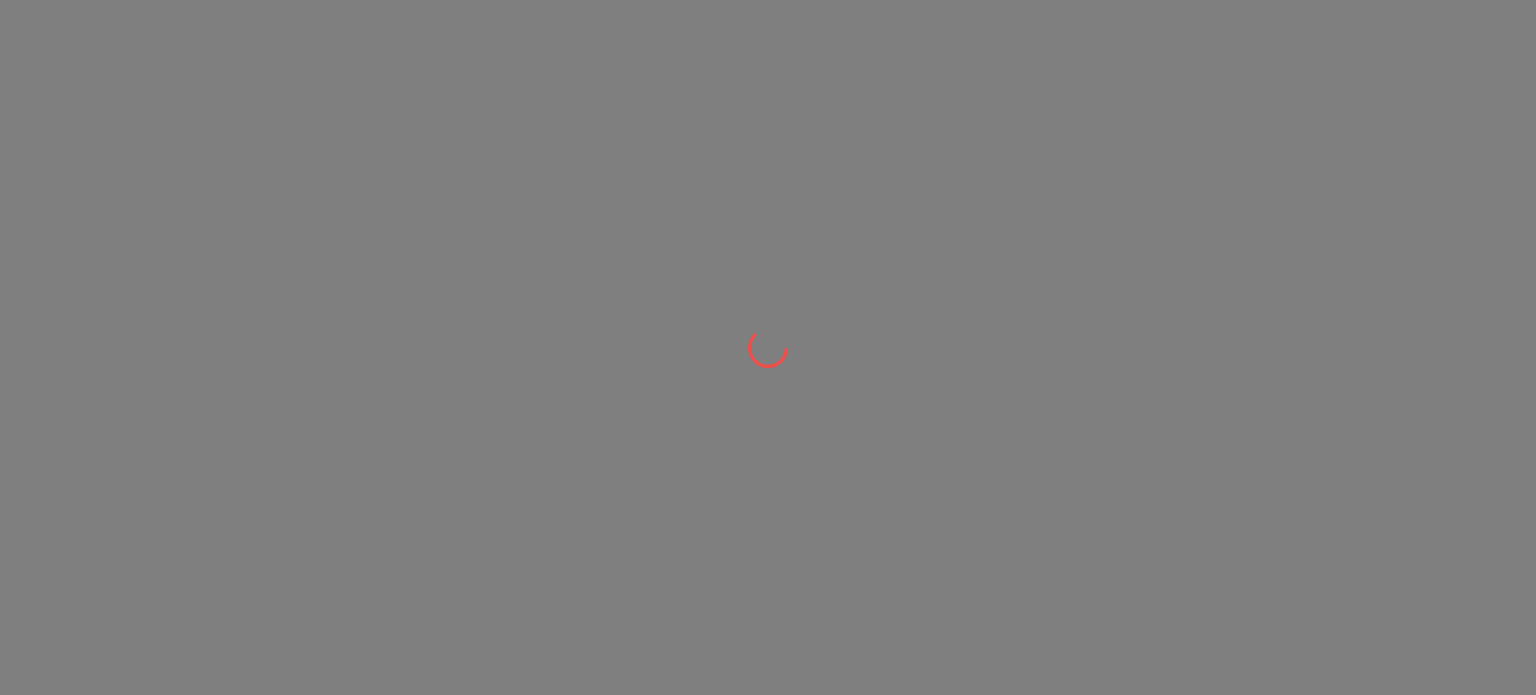 scroll, scrollTop: 0, scrollLeft: 0, axis: both 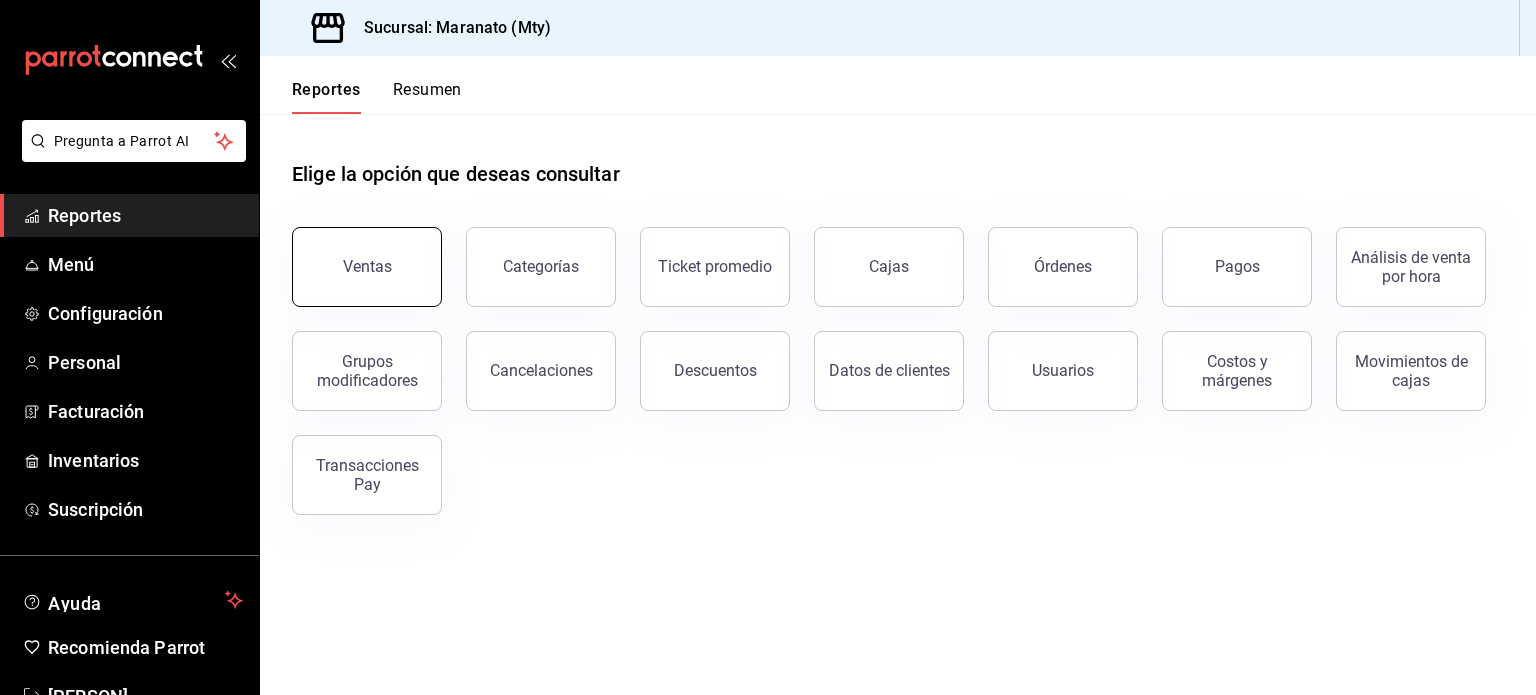 click on "Ventas" at bounding box center [367, 266] 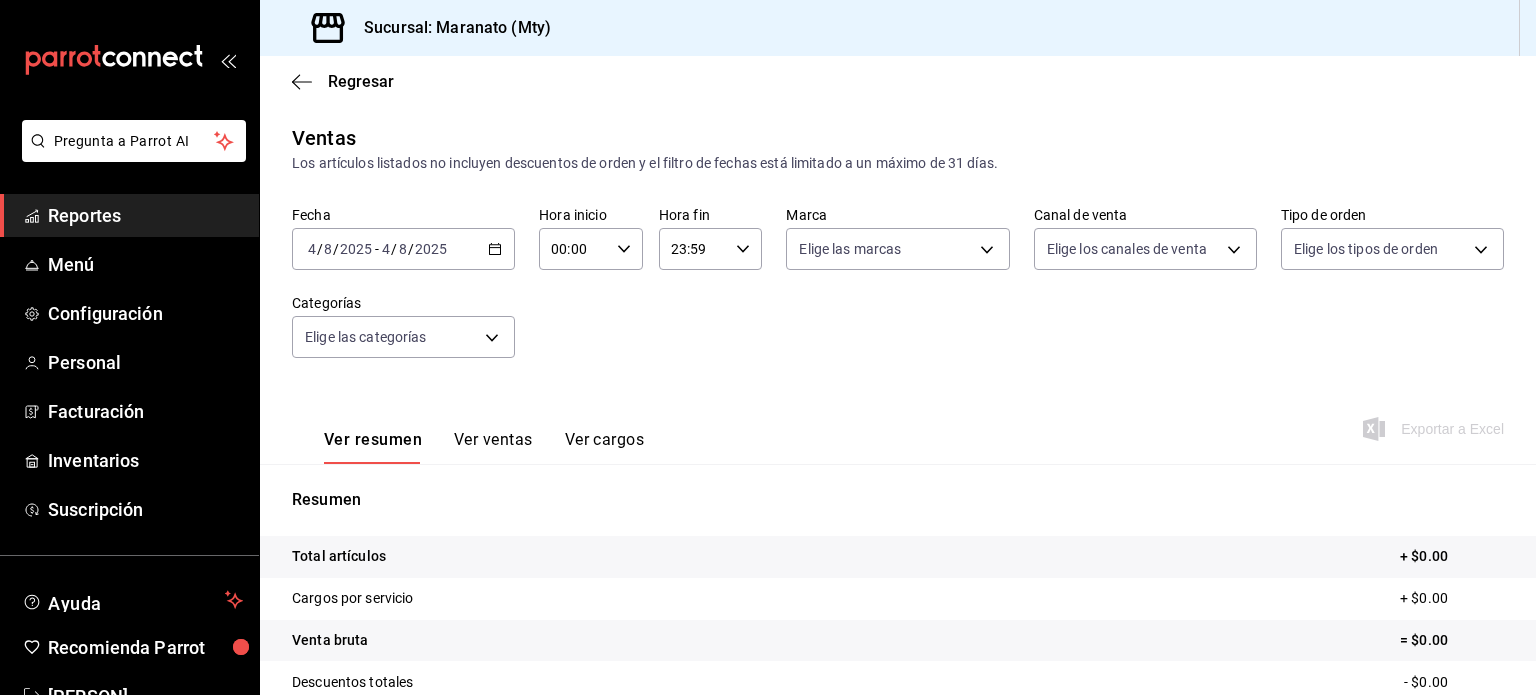 scroll, scrollTop: 263, scrollLeft: 0, axis: vertical 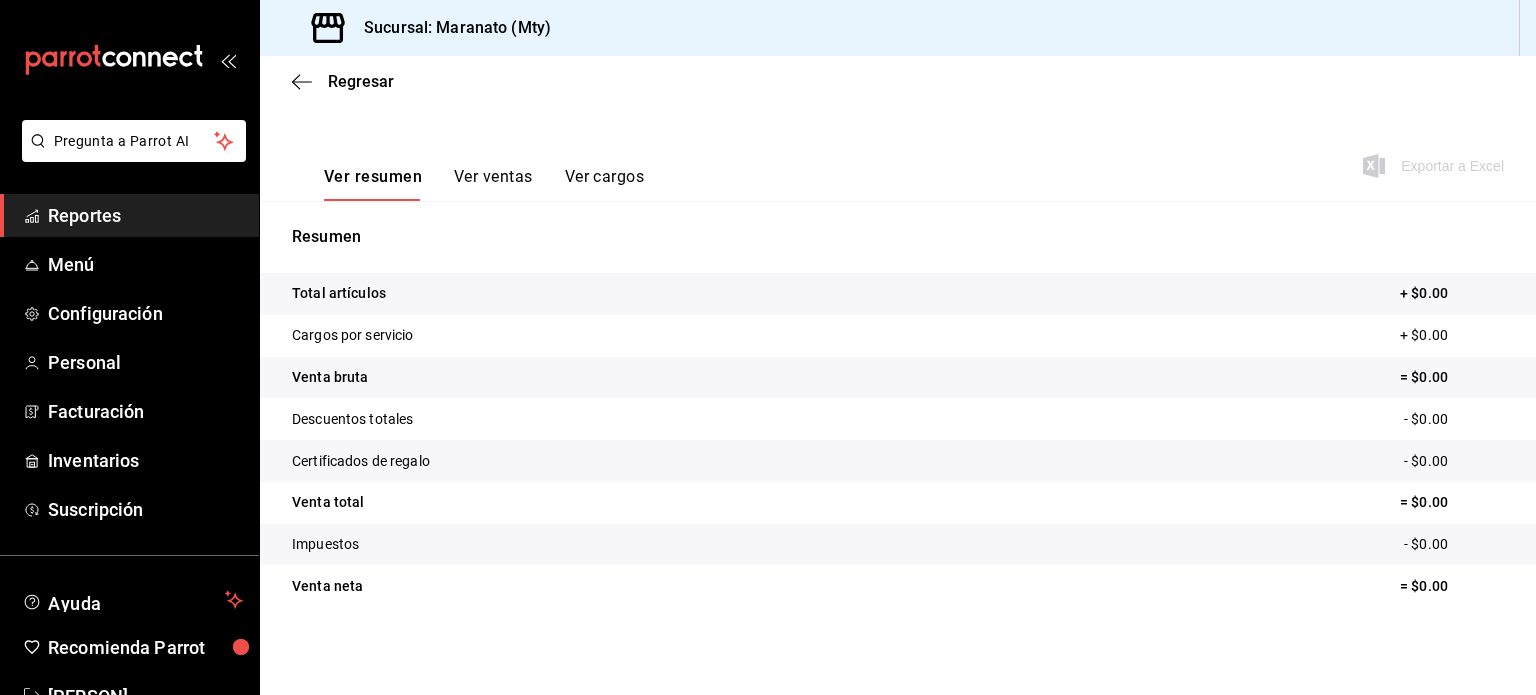 click on "Ver ventas" at bounding box center [493, 184] 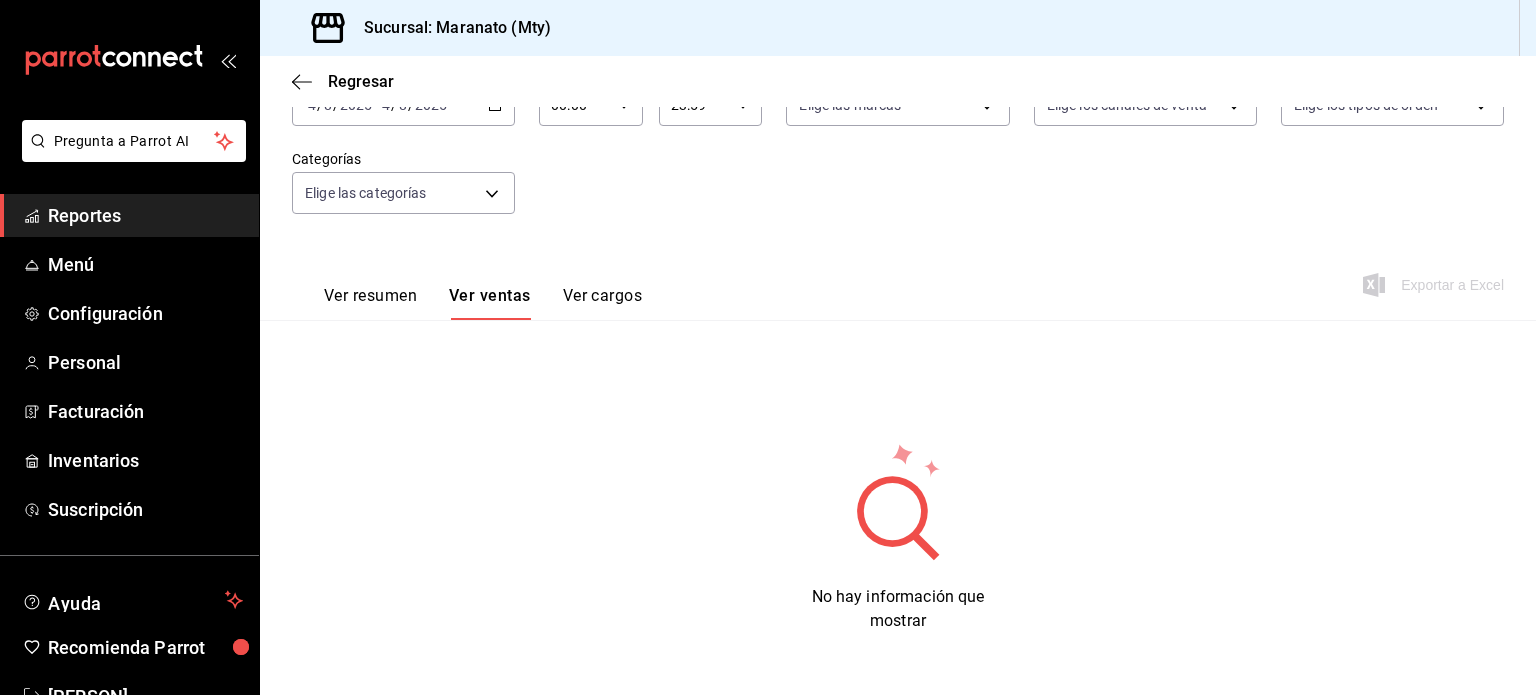 scroll, scrollTop: 0, scrollLeft: 0, axis: both 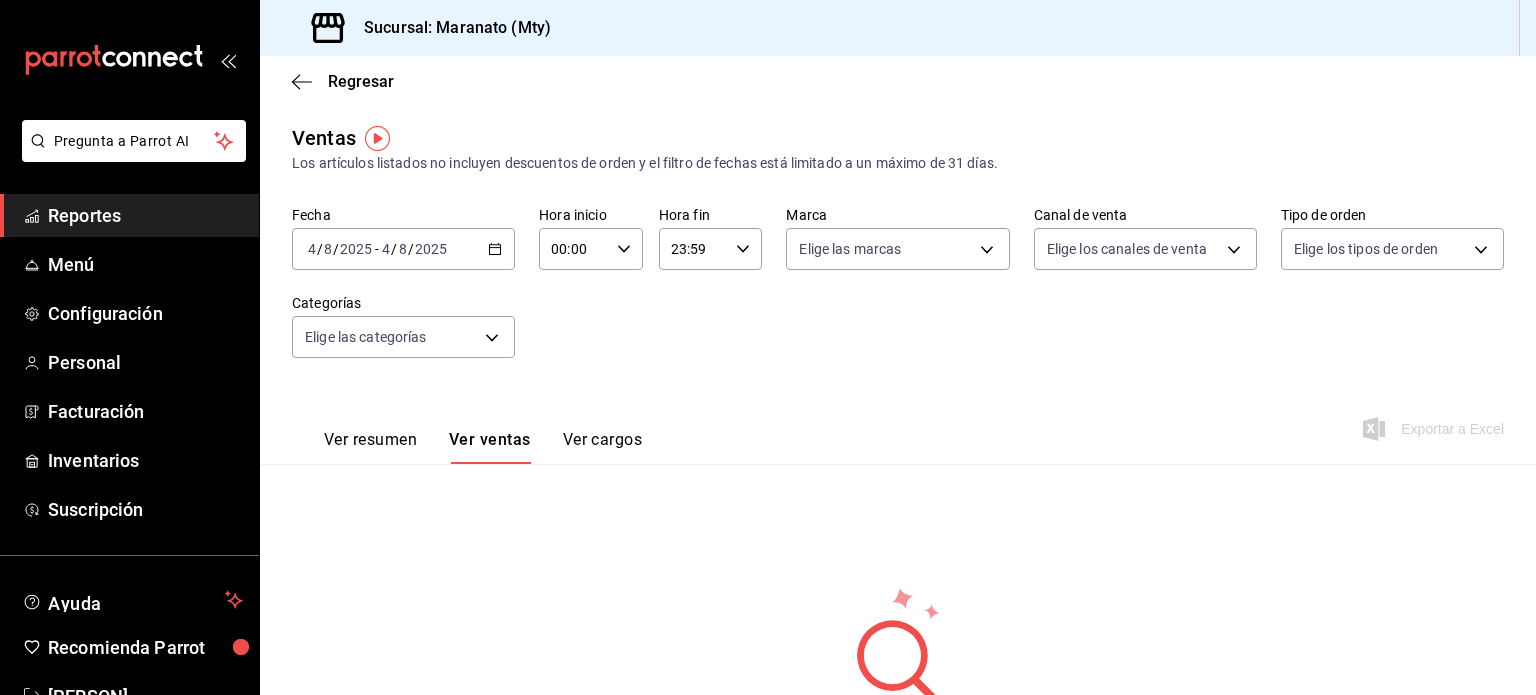 click on "2025" at bounding box center (431, 249) 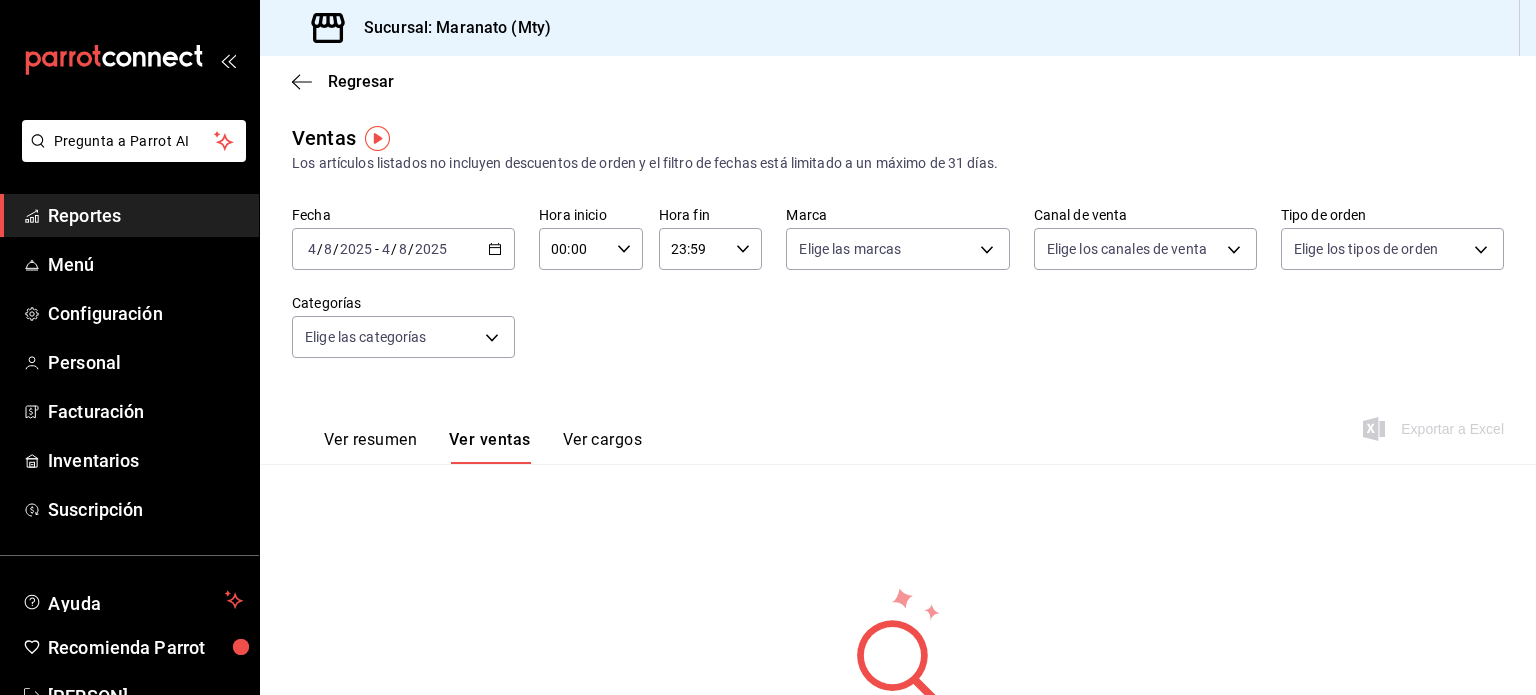 click on "2025-08-04 4 / 8 / 2025 - 2025-08-04 4 / 8 / 2025" at bounding box center (403, 249) 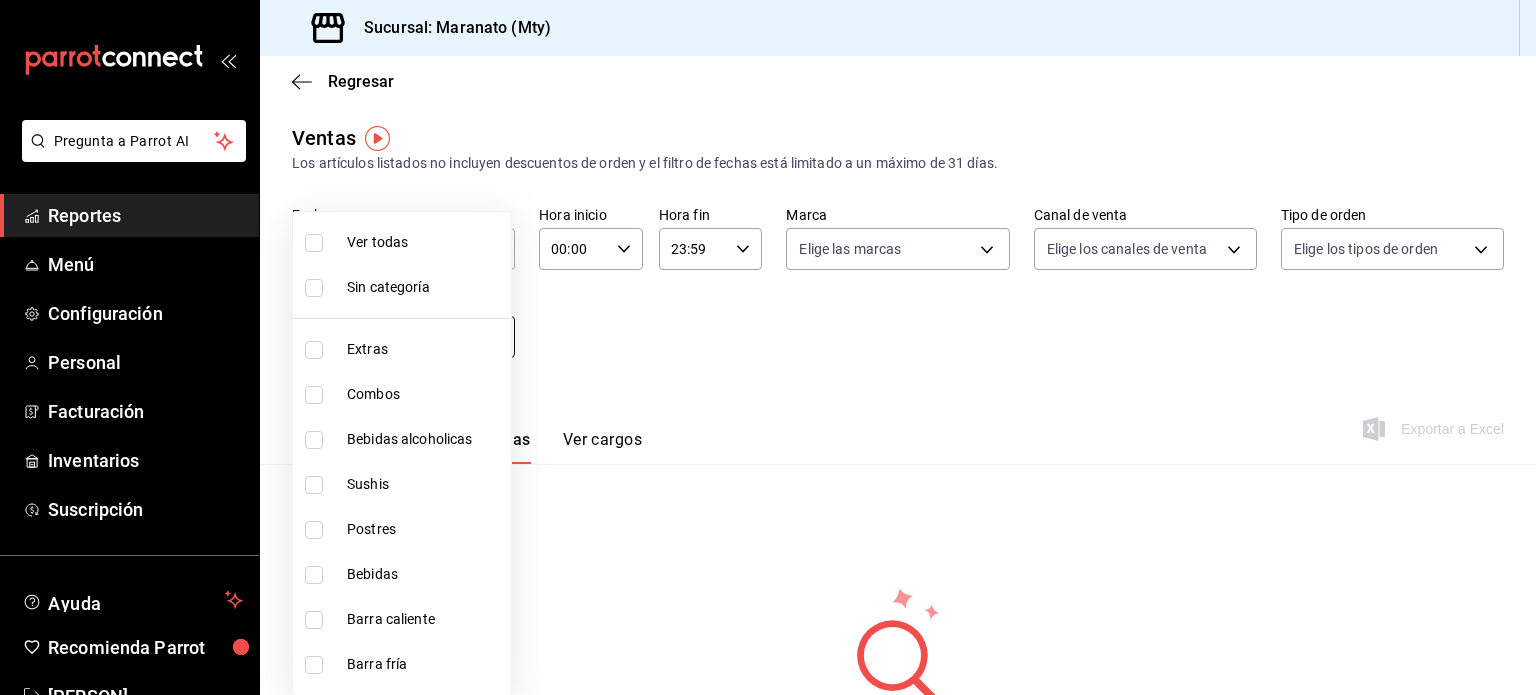click on "Pregunta a Parrot AI Reportes   Menú   Configuración   Personal   Facturación   Inventarios   Suscripción   Ayuda Recomienda Parrot   [PERSON]   Sugerir nueva función   Sucursal: Maranato (Mty) Regresar Ventas Los artículos listados no incluyen descuentos de orden y el filtro de fechas está limitado a un máximo de 31 días. Fecha 2025-08-04 4 / 8 / 2025 - 2025-08-04 4 / 8 / 2025 Hora inicio 00:00 Hora inicio Hora fin 23:59 Hora fin Marca Elige las marcas Canal de venta Elige los canales de venta Tipo de orden Elige los tipos de orden Categorías Elige las categorías Ver resumen Ver ventas Ver cargos Exportar a Excel No hay información que mostrar Pregunta a Parrot AI Reportes   Menú   Configuración   Personal   Facturación   Inventarios   Suscripción   Ayuda Recomienda Parrot   [PERSON]   Sugerir nueva función   GANA 1 MES GRATIS EN TU SUSCRIPCIÓN AQUÍ Ver video tutorial Ir a video Visitar centro de ayuda ([PHONE]) soporte@parrotsoftware.io Visitar centro de ayuda Ver todas" at bounding box center [768, 347] 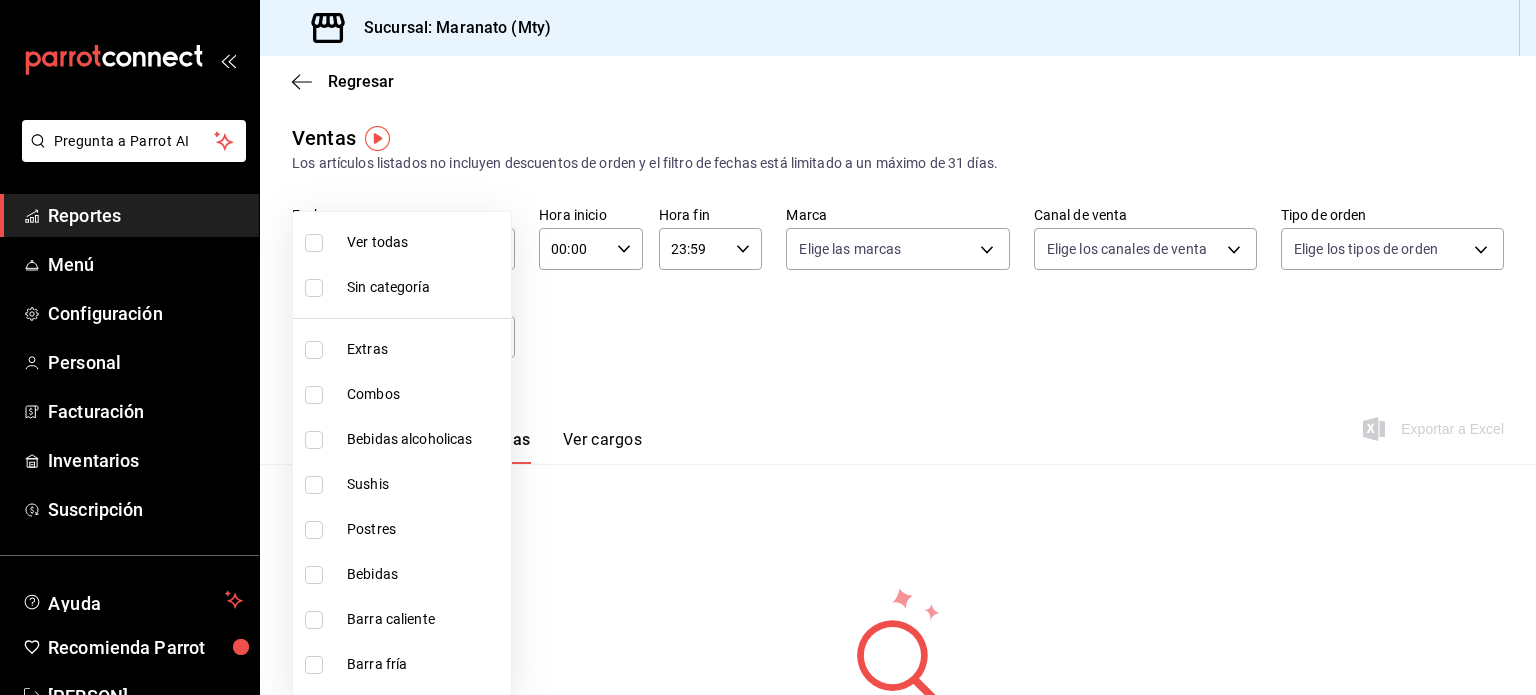 click at bounding box center (768, 347) 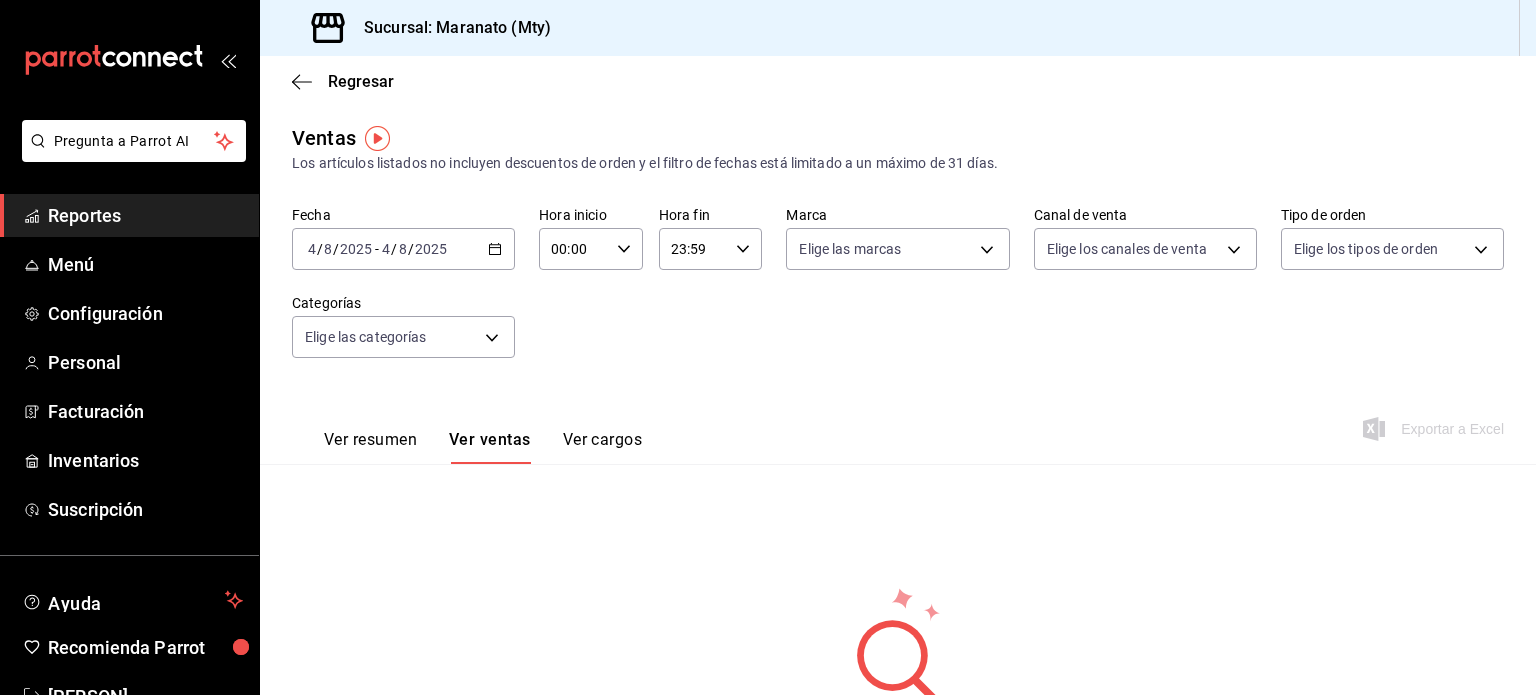 click on "2025-08-04 4 / 8 / 2025 - 2025-08-04 4 / 8 / 2025" at bounding box center [403, 249] 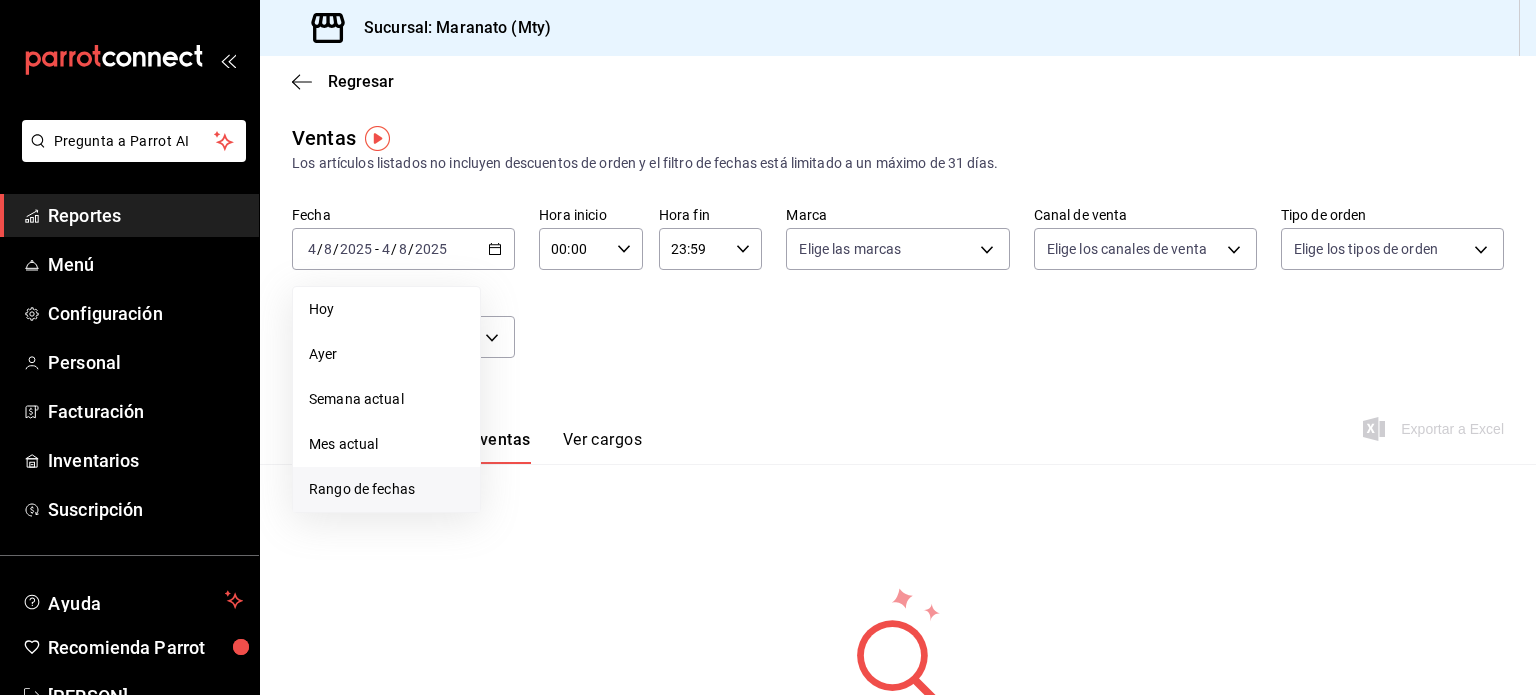 click on "Rango de fechas" at bounding box center (386, 489) 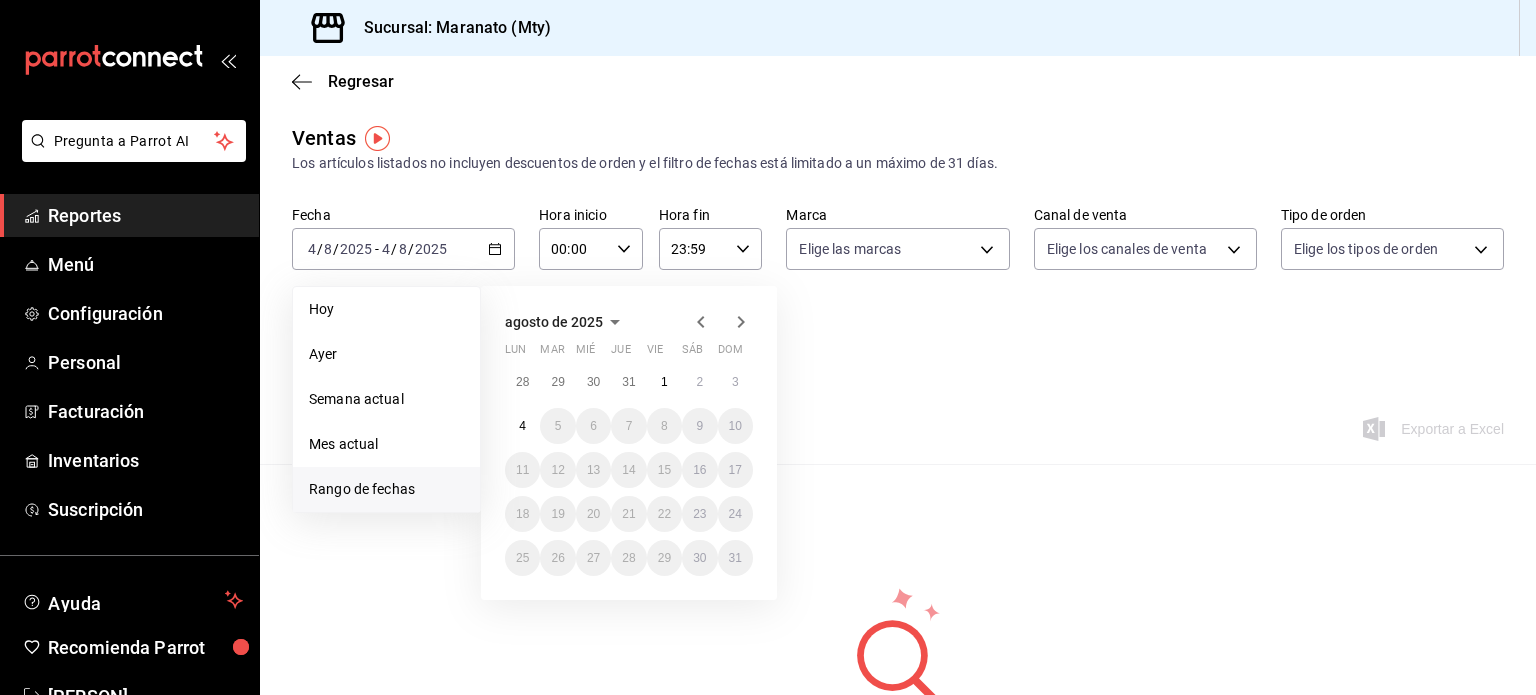 click 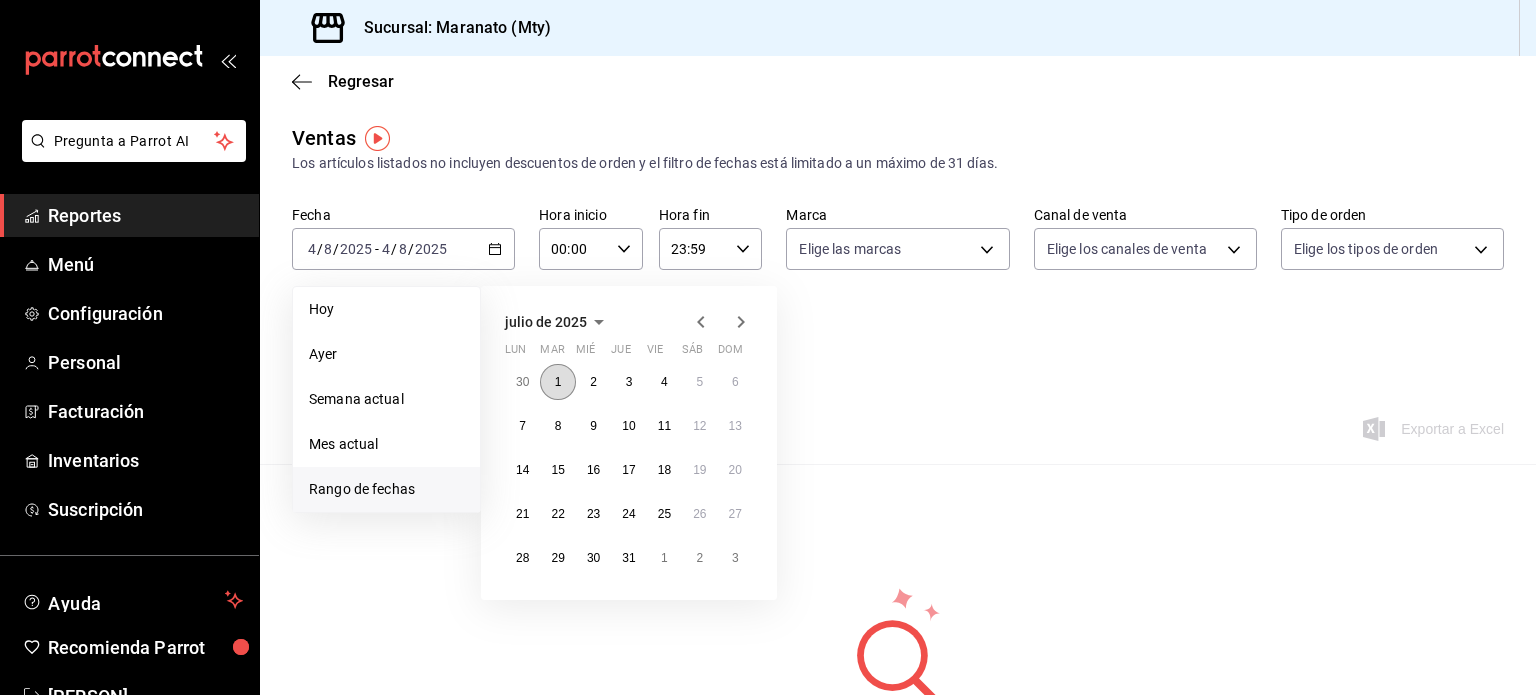 click on "1" at bounding box center (557, 382) 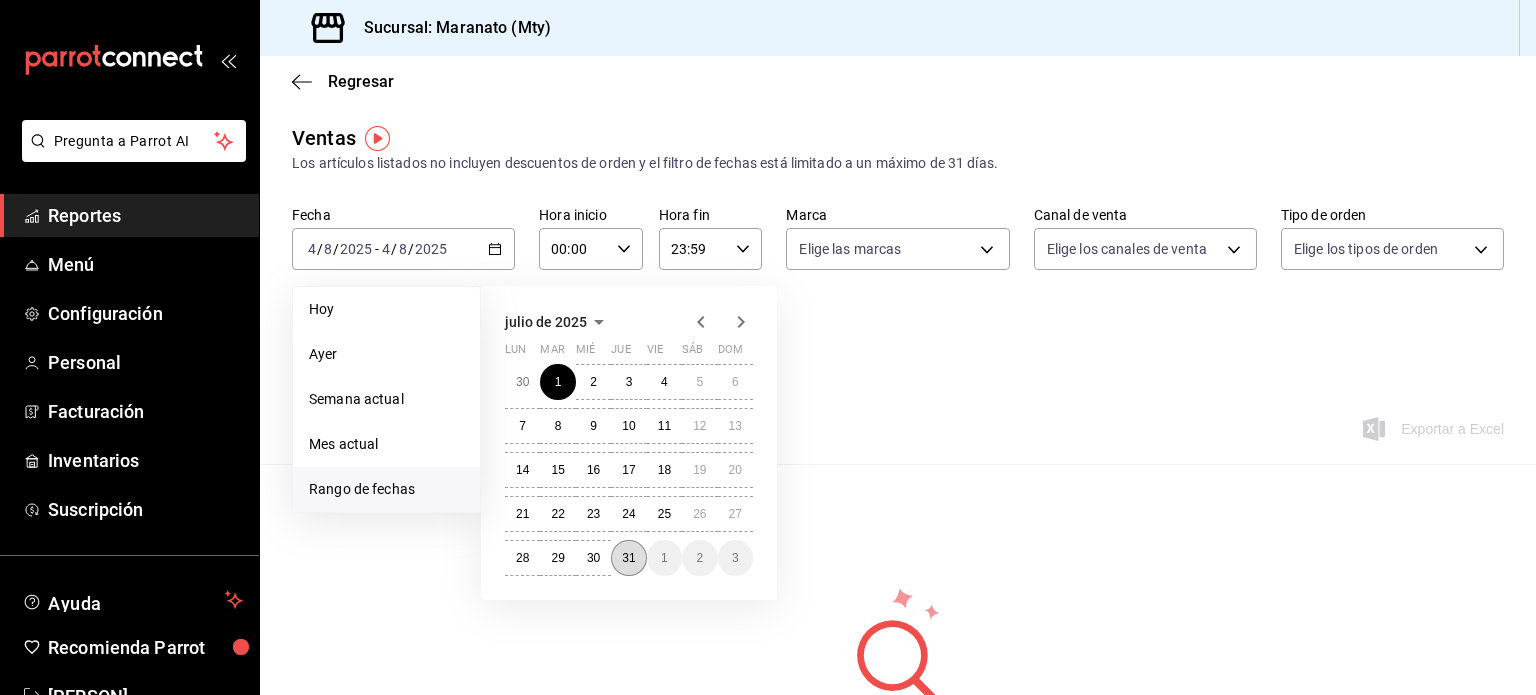 click on "31" at bounding box center [628, 558] 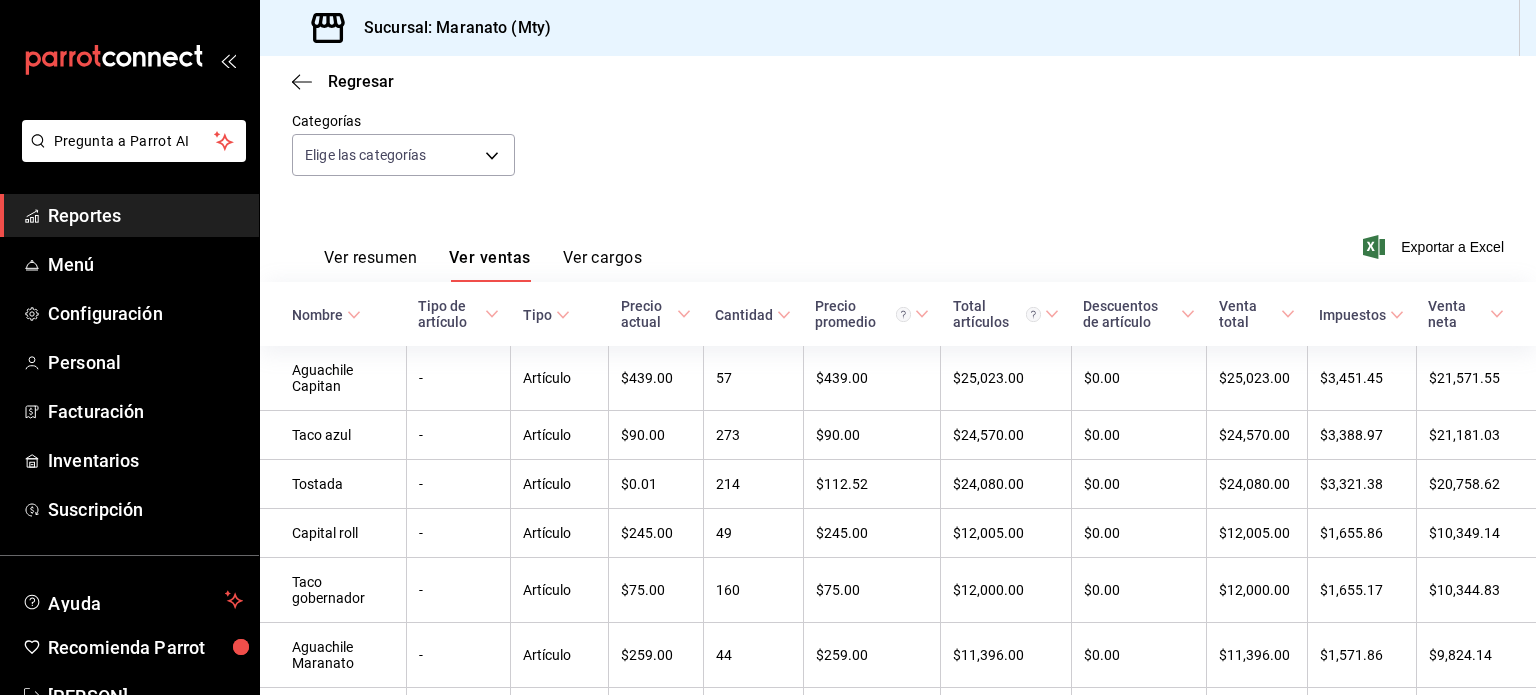 scroll, scrollTop: 183, scrollLeft: 0, axis: vertical 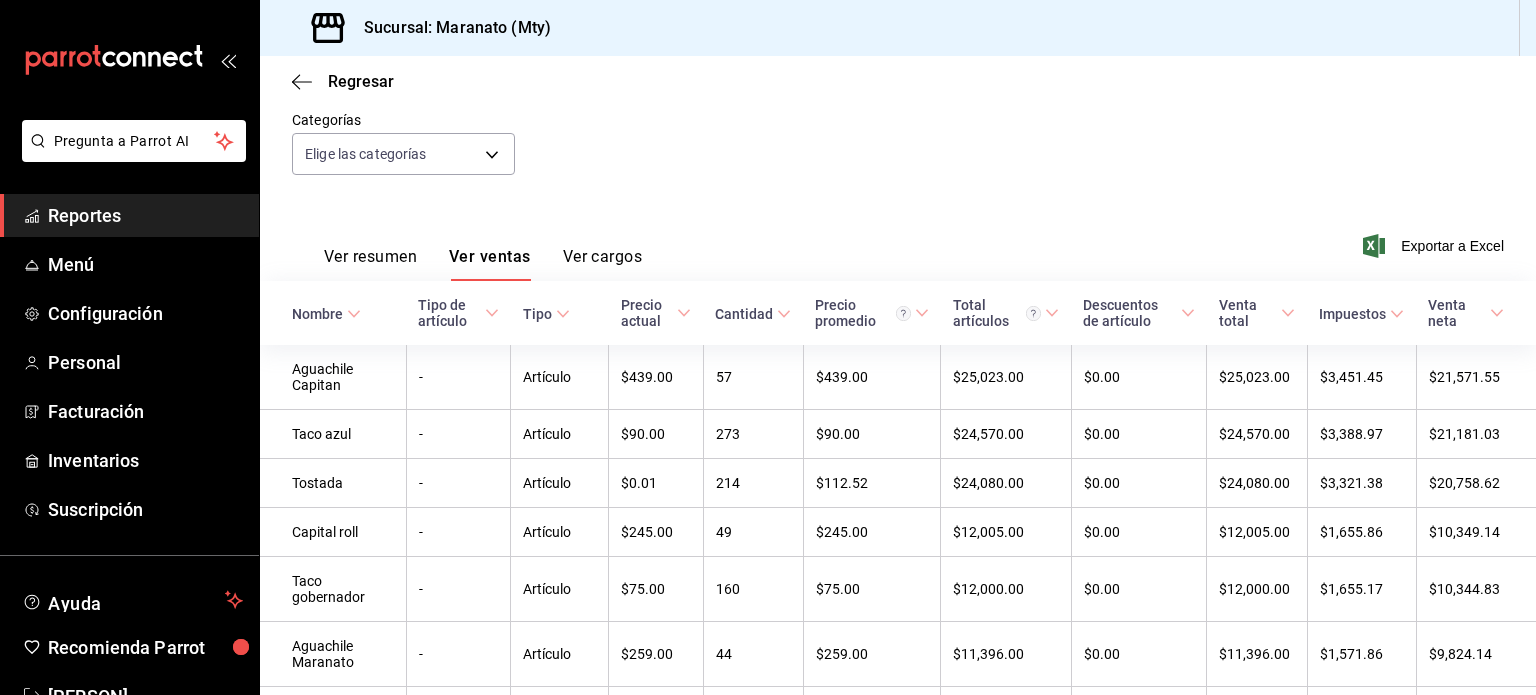 click on "Cantidad" at bounding box center (753, 313) 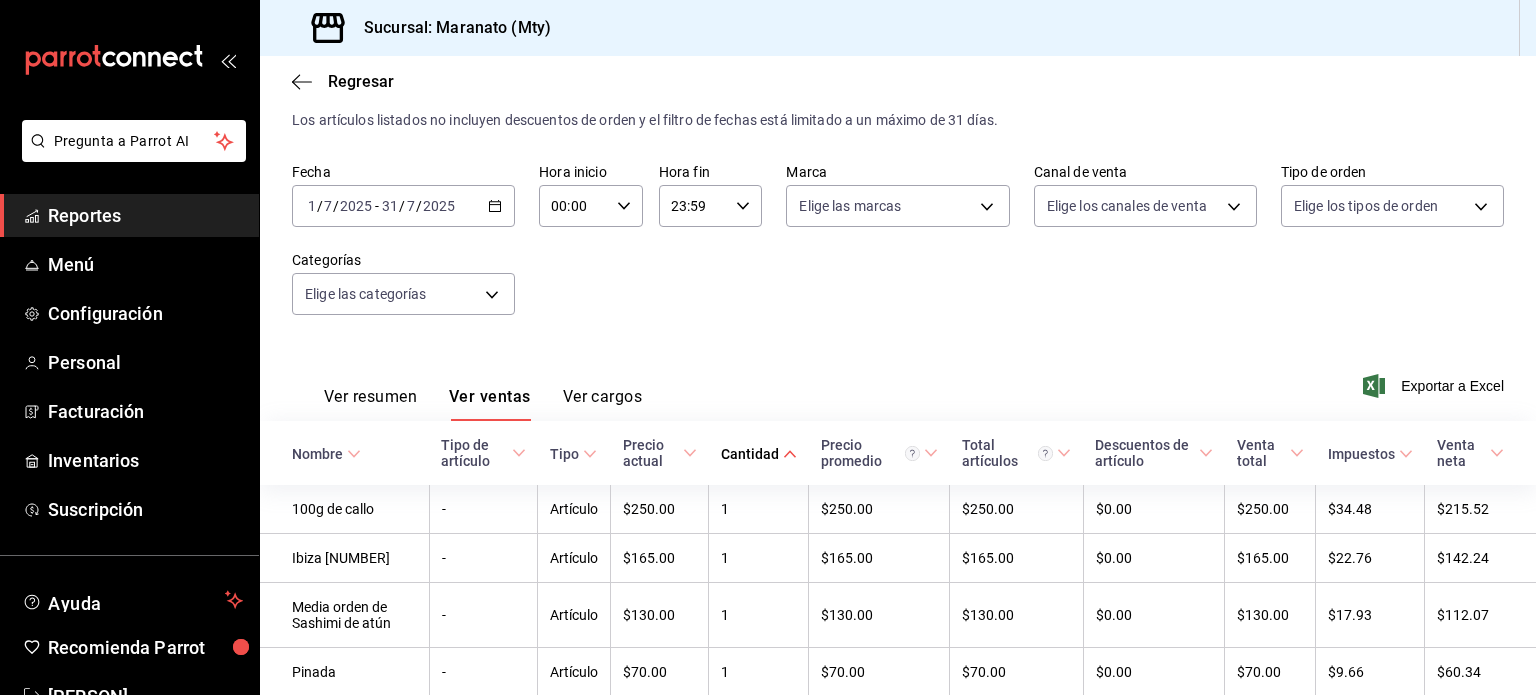 scroll, scrollTop: 183, scrollLeft: 0, axis: vertical 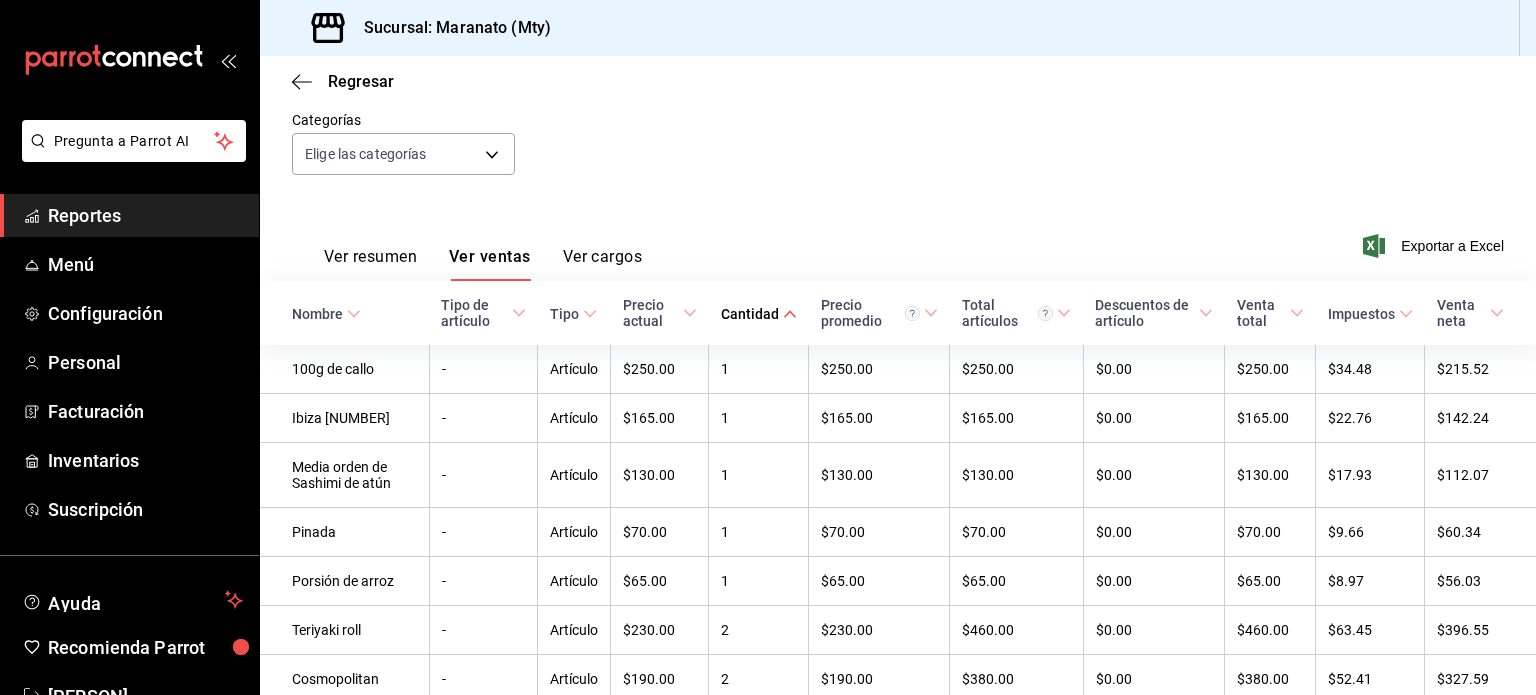 click on "Cantidad" at bounding box center [750, 314] 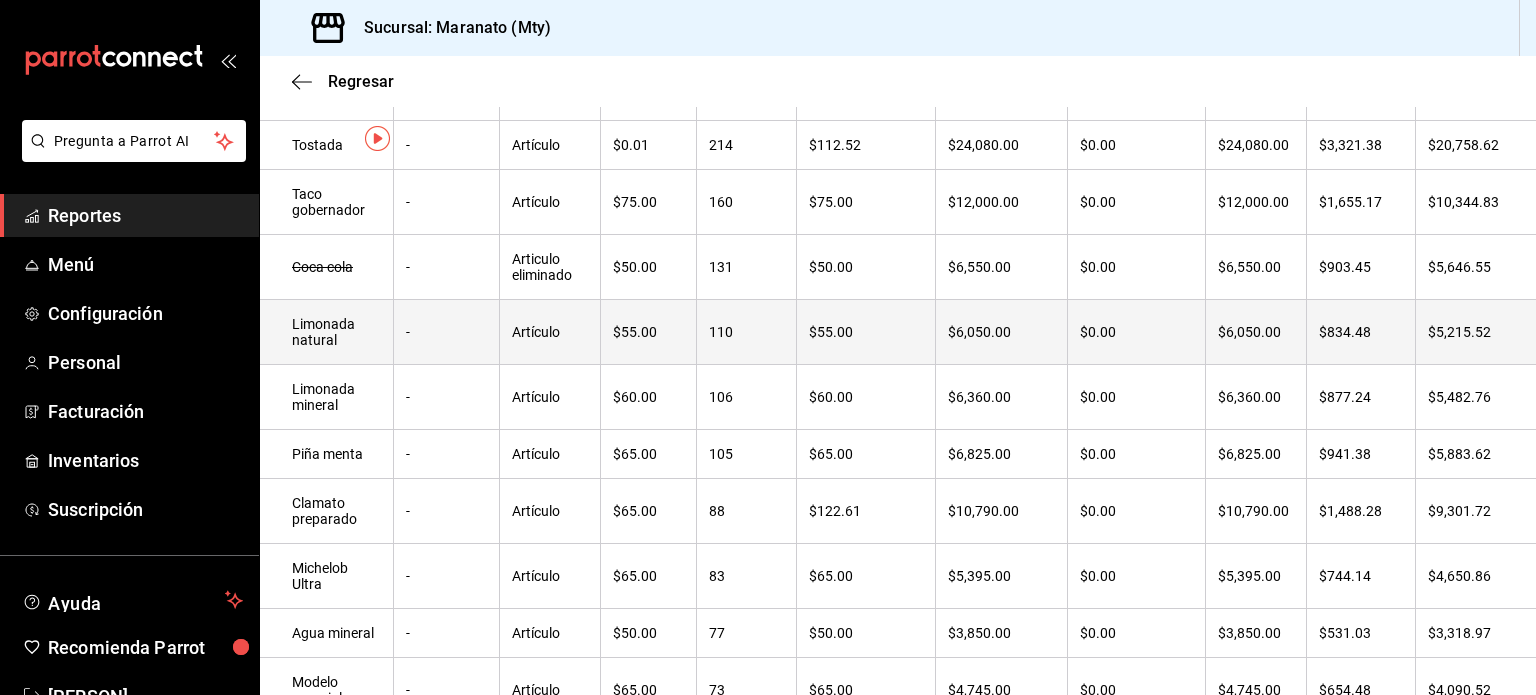 scroll, scrollTop: 0, scrollLeft: 0, axis: both 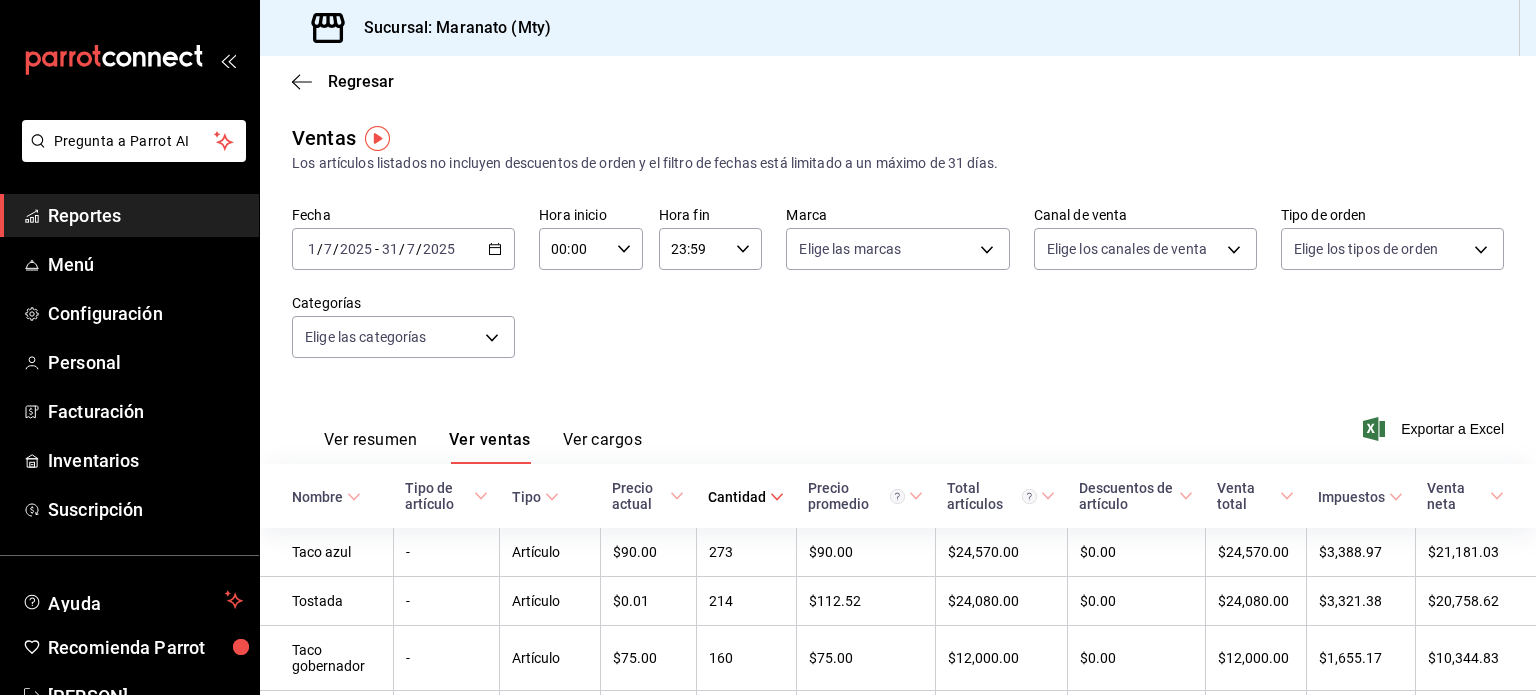 click on "2025-07-01 1 / 7 / 2025 - 2025-07-31 31 / 7 / 2025" at bounding box center [403, 249] 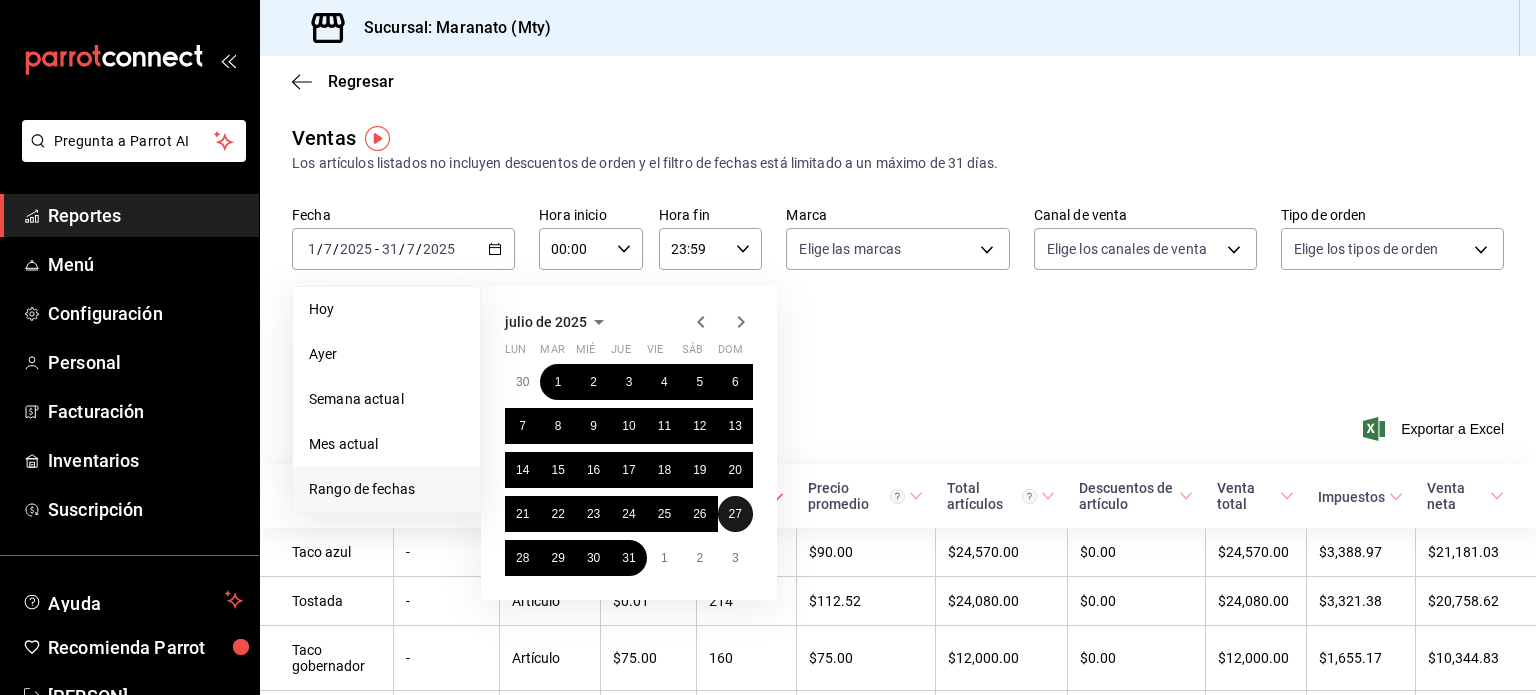click on "27" at bounding box center [735, 514] 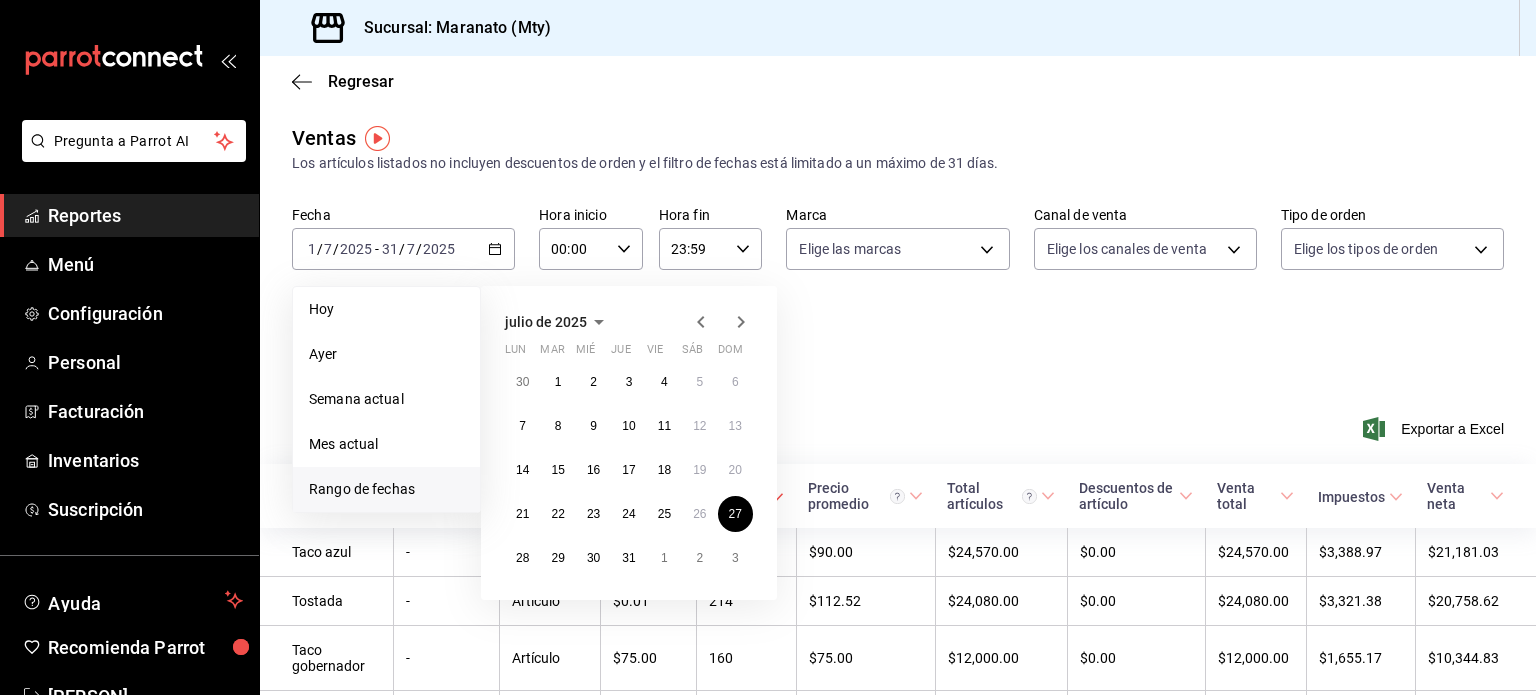 click on "Fecha 2025-07-01 1 / 7 / 2025 - 2025-07-31 31 / 7 / 2025 Hoy Ayer Semana actual Mes actual Rango de fechas julio de 2025 lun mar mié jue vie sáb dom 30 1 2 3 4 5 6 7 8 9 10 11 12 13 14 15 16 17 18 19 20 21 22 23 24 25 26 27 28 29 30 31 1 2 3 Hora inicio 00:00 Hora inicio Hora fin 23:59 Hora fin Marca Elige las marcas Canal de venta Elige los canales de venta Tipo de orden Elige los tipos de orden Categorías Elige las categorías" at bounding box center (898, 294) 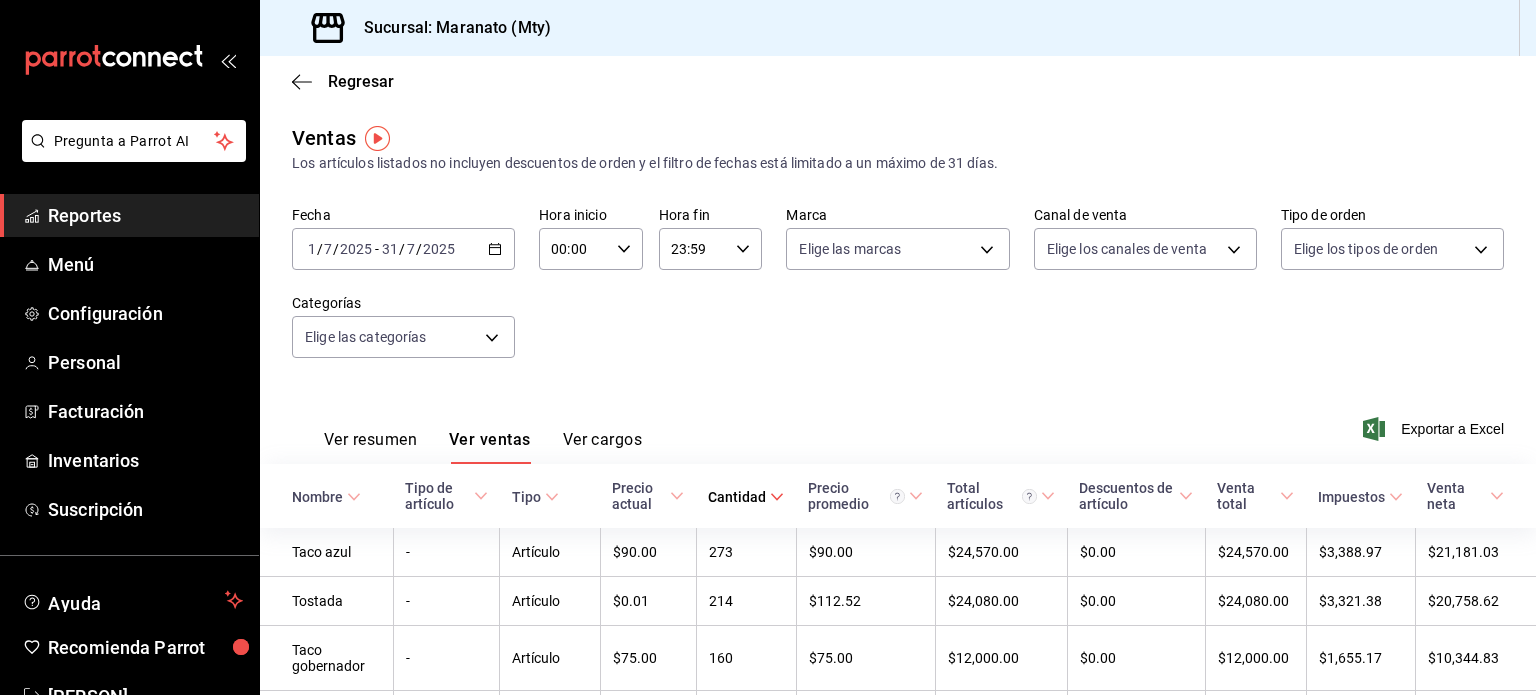 click on "Fecha 2025-07-01 1 / 7 / 2025 - 2025-07-31 31 / 7 / 2025 Hora inicio 00:00 Hora inicio Hora fin 23:59 Hora fin Marca Elige las marcas Canal de venta Elige los canales de venta Tipo de orden Elige los tipos de orden Categorías Elige las categorías" at bounding box center [898, 294] 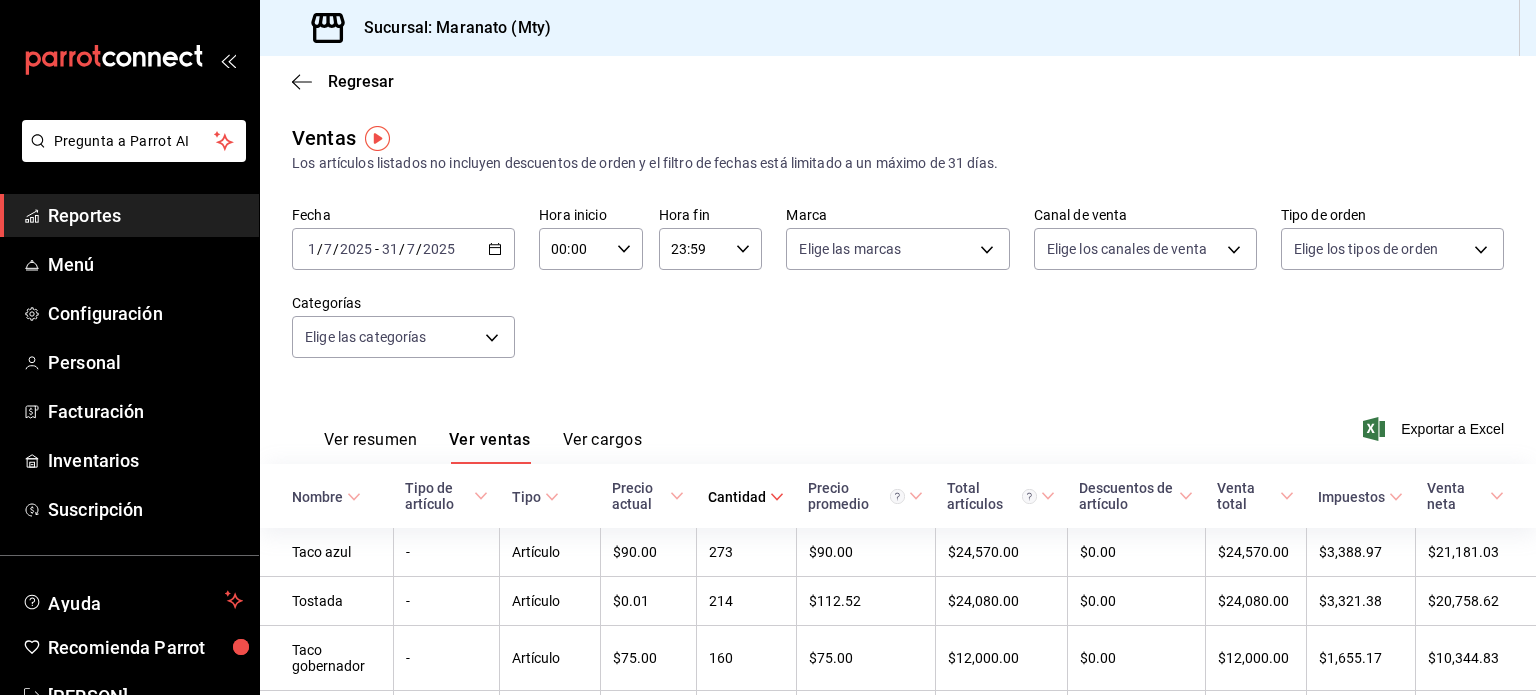 click on "2025-07-01 1 / 7 / 2025 - 2025-07-31 31 / 7 / 2025" at bounding box center [403, 249] 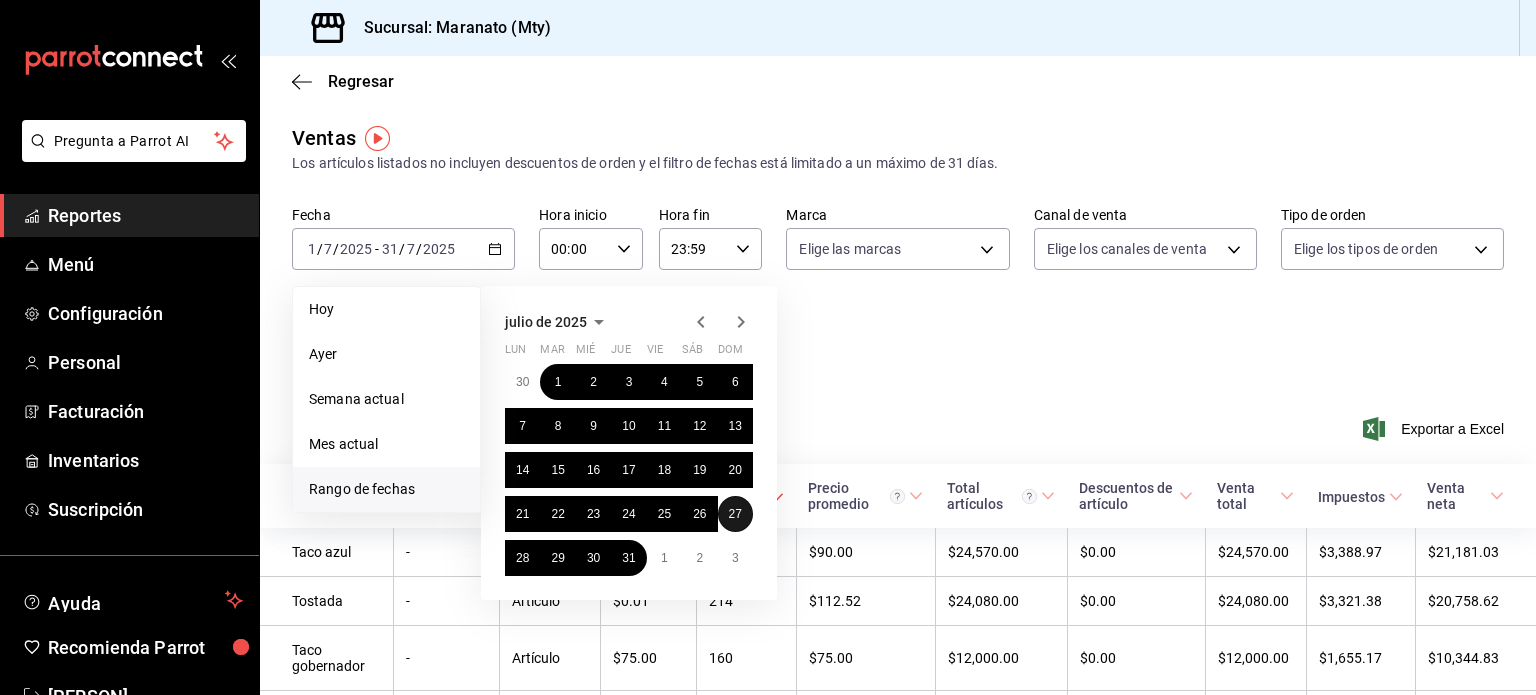 click on "27" at bounding box center (735, 514) 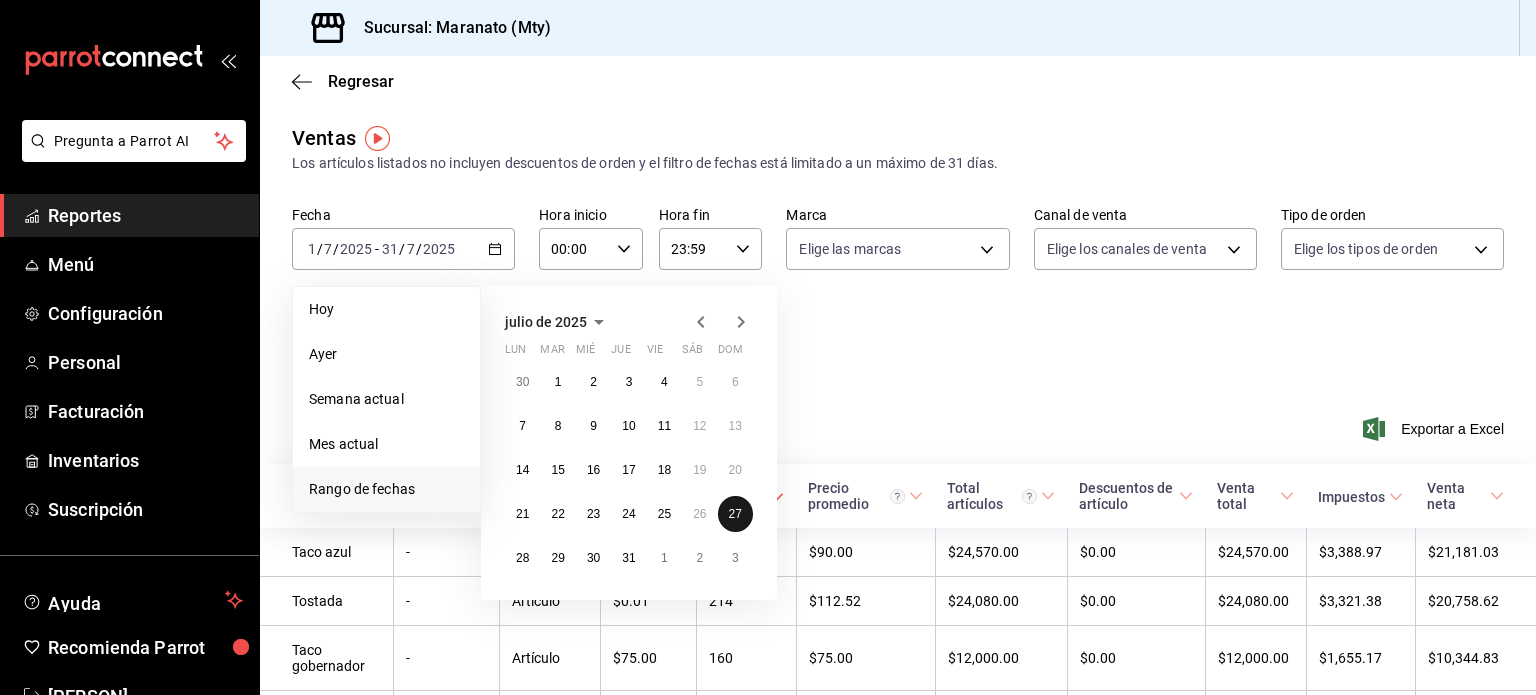 click on "27" at bounding box center (735, 514) 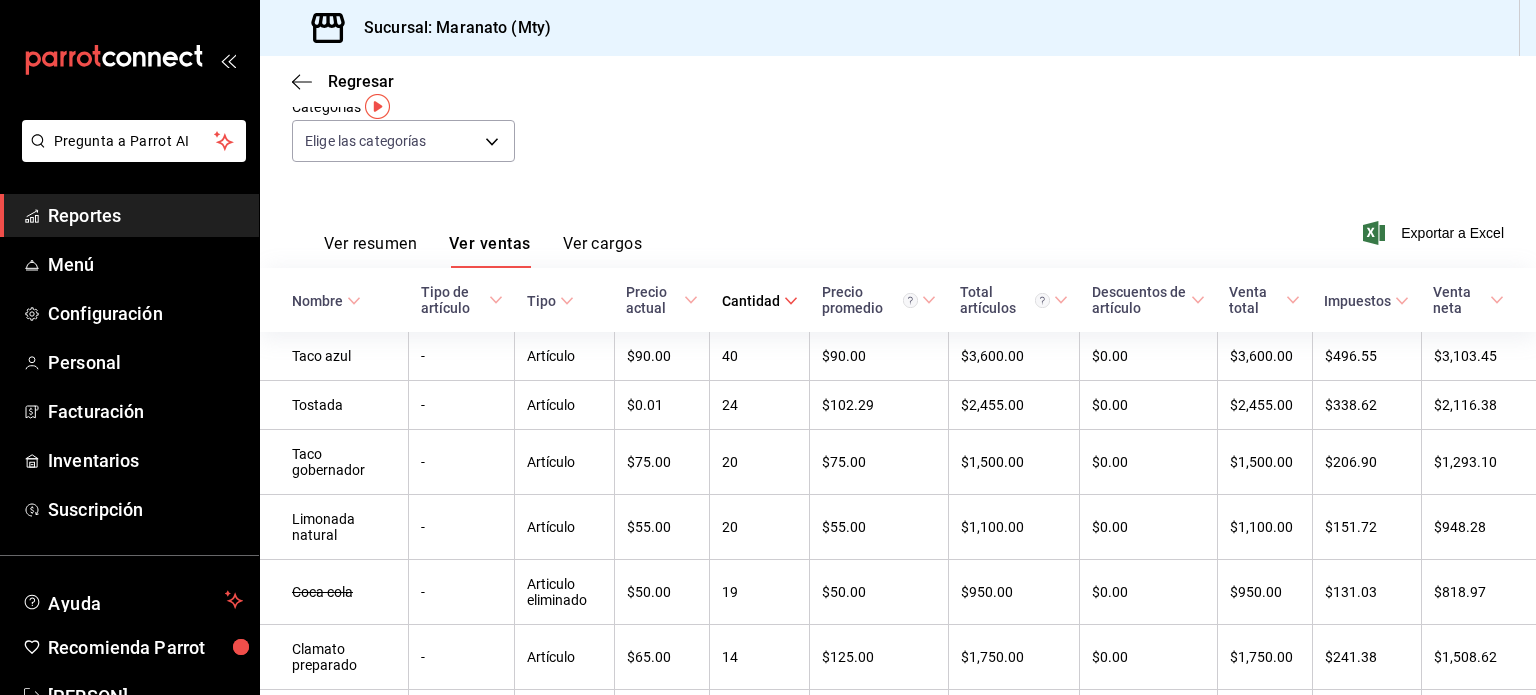 scroll, scrollTop: 0, scrollLeft: 0, axis: both 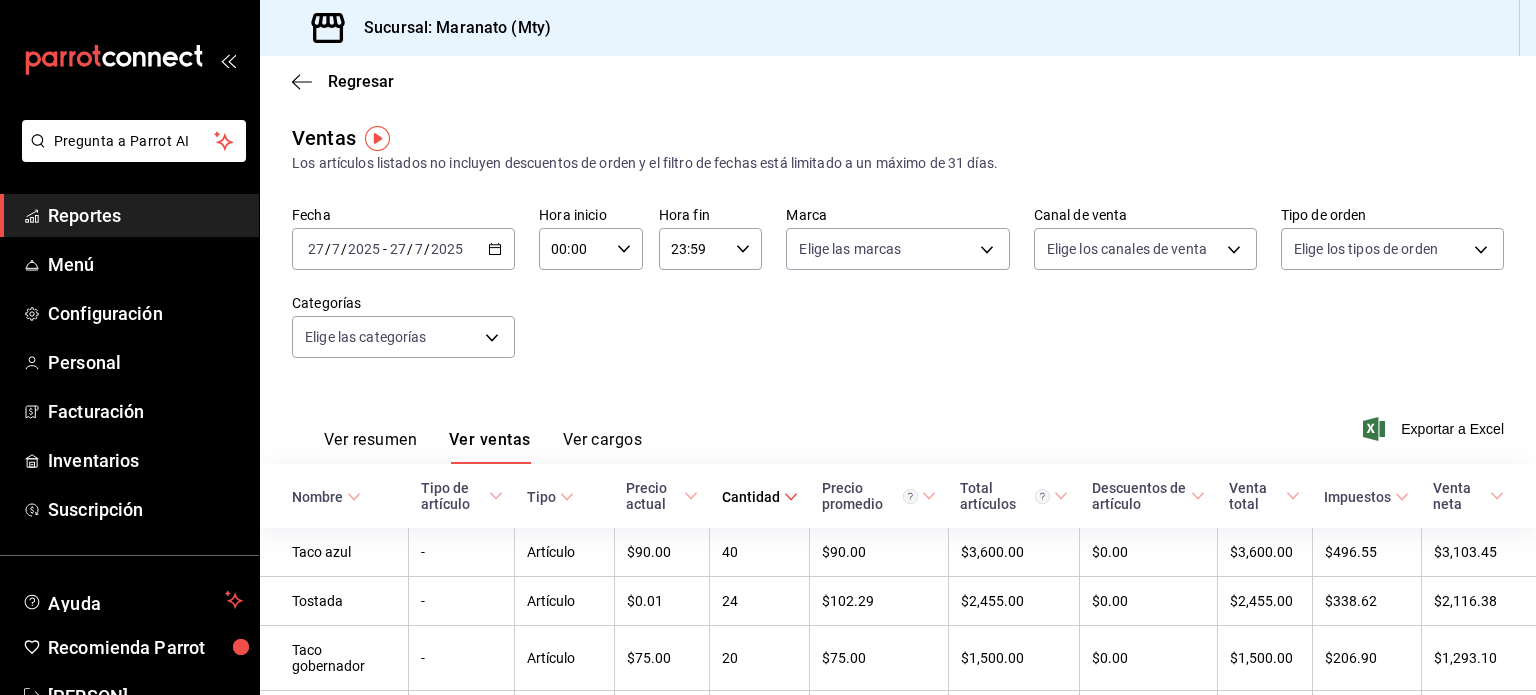 click 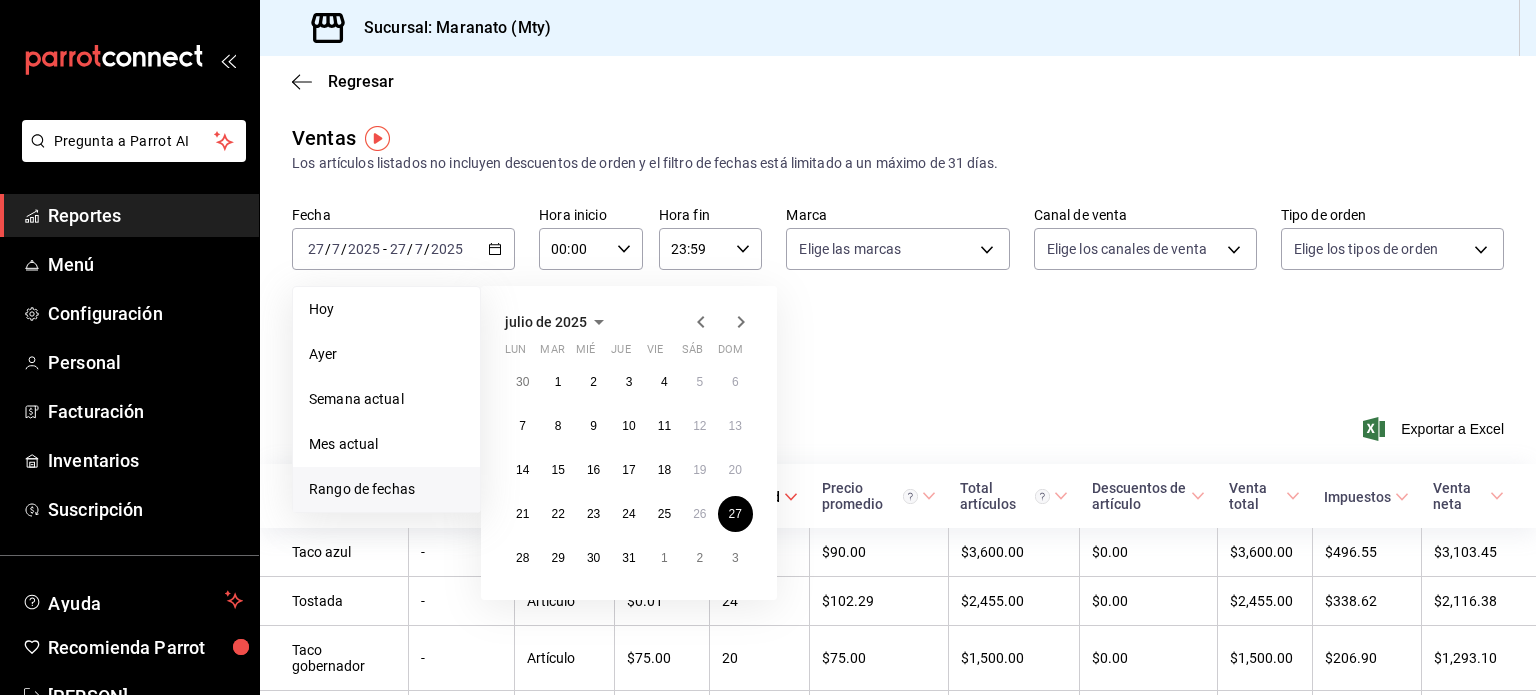 click 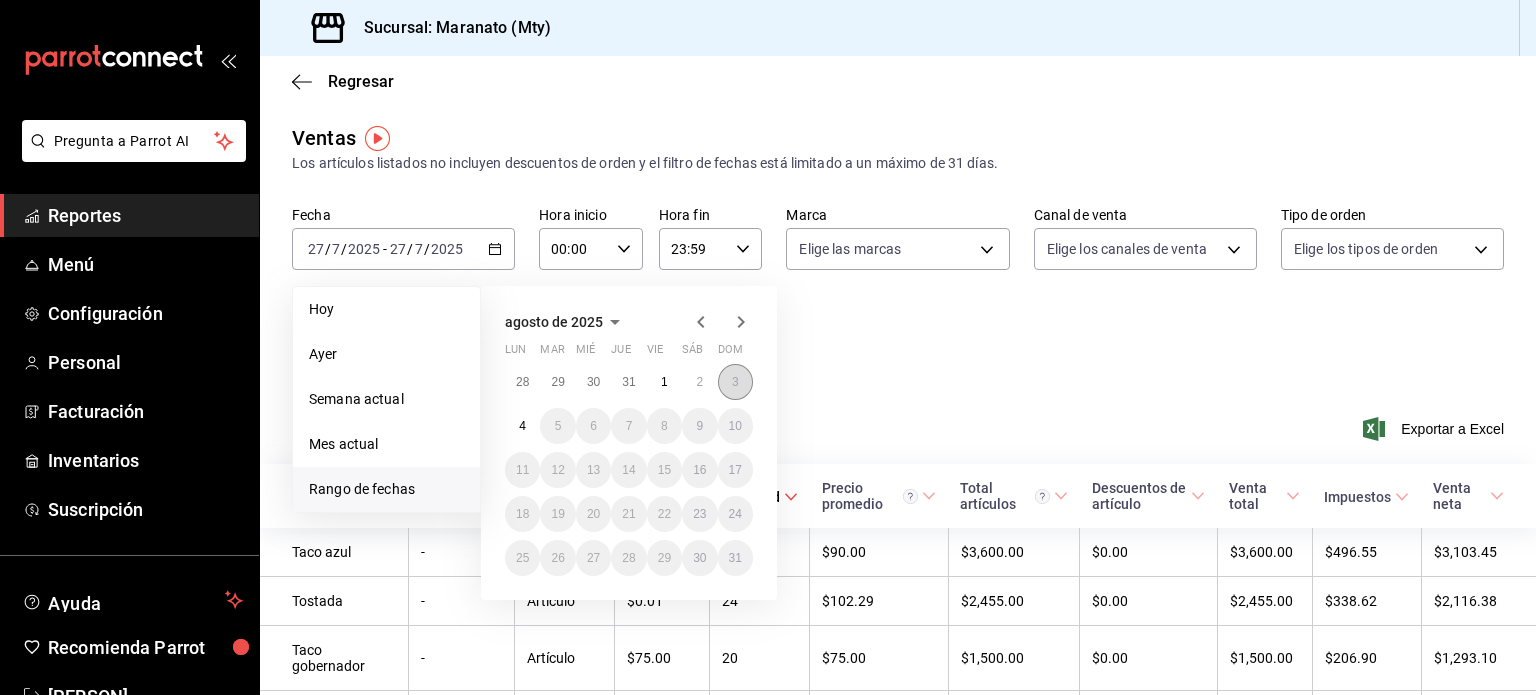 click on "3" at bounding box center (735, 382) 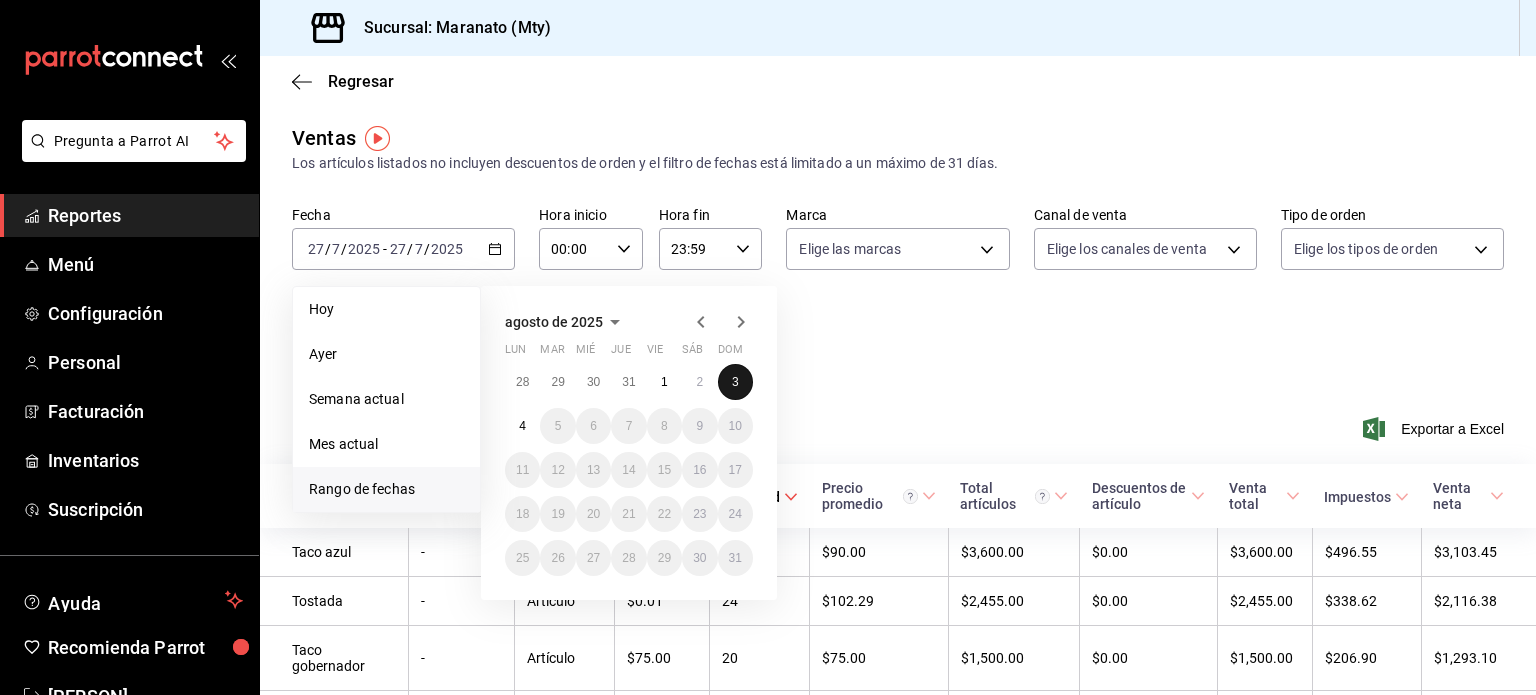 click on "3" at bounding box center [735, 382] 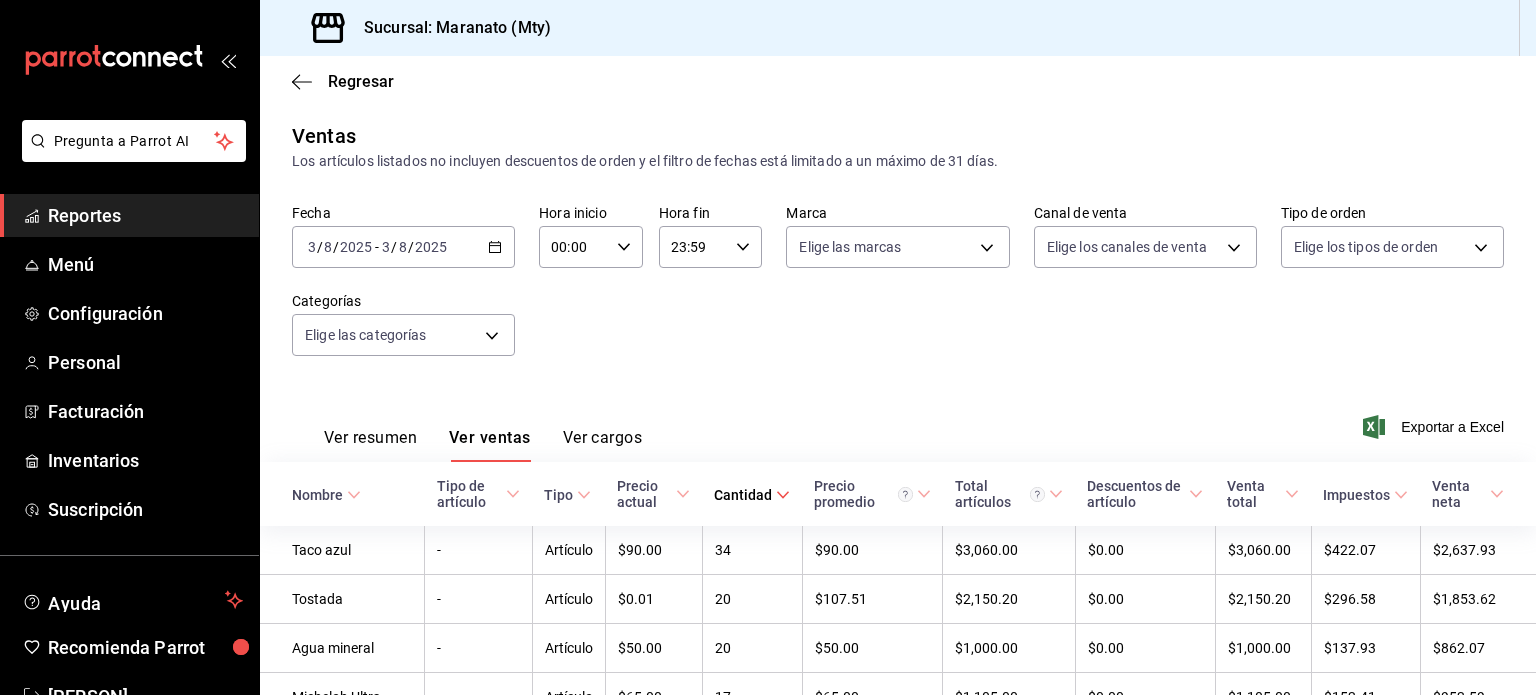 scroll, scrollTop: 0, scrollLeft: 0, axis: both 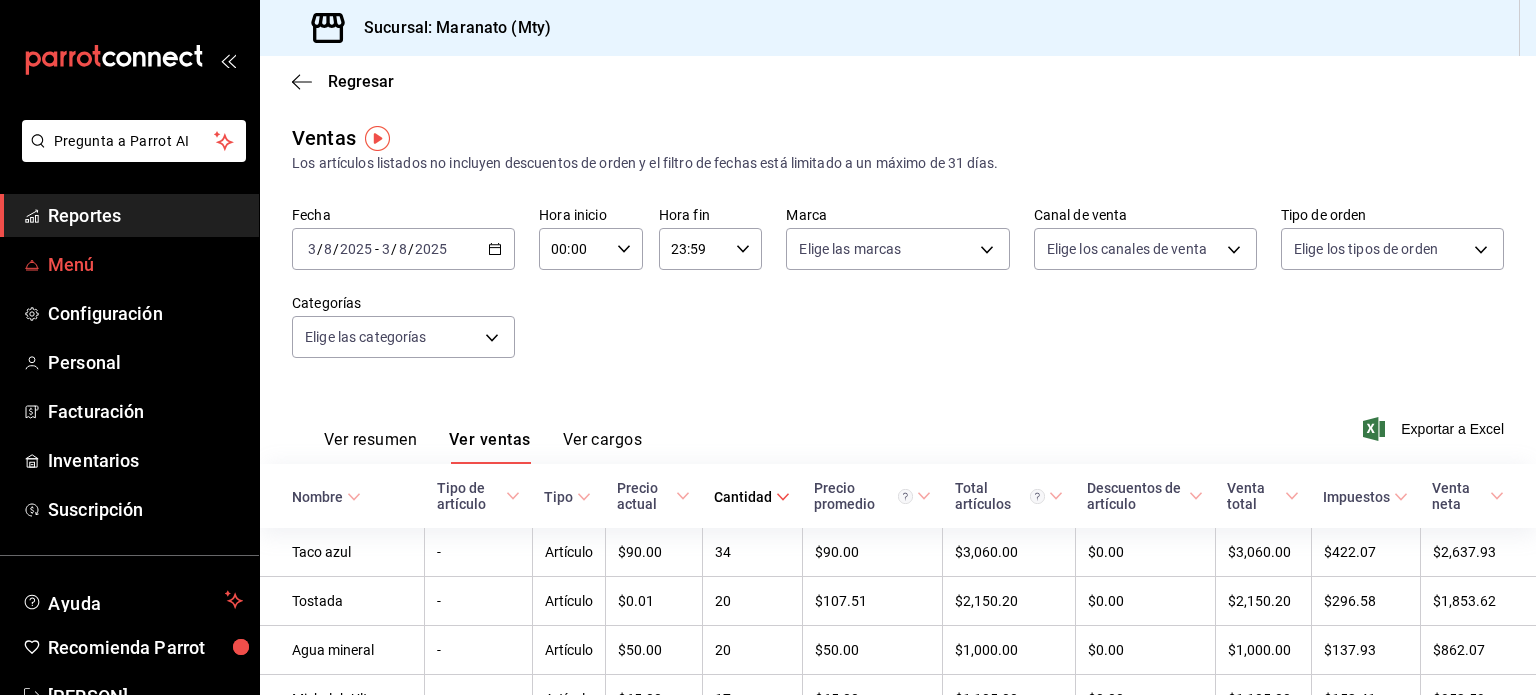 click on "Menú" at bounding box center [145, 264] 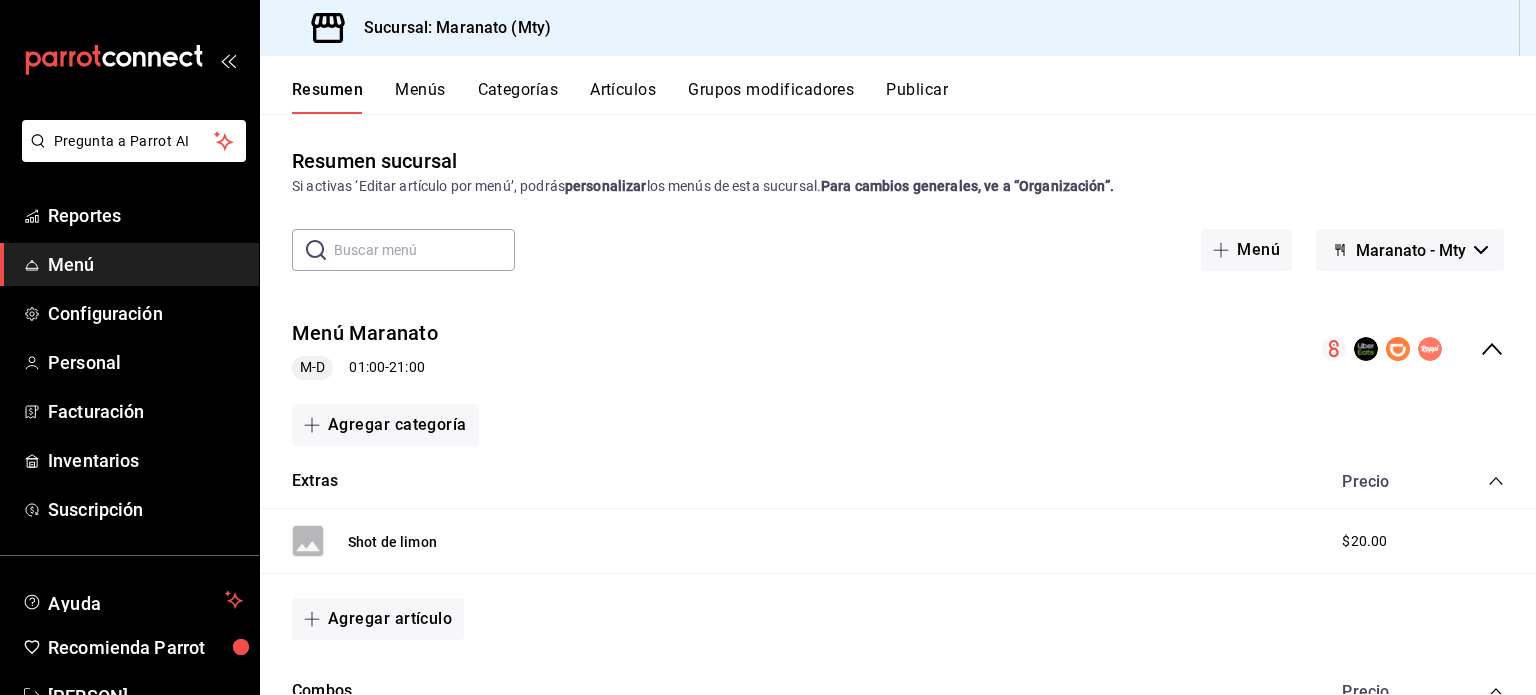 click on "Categorías" at bounding box center [518, 97] 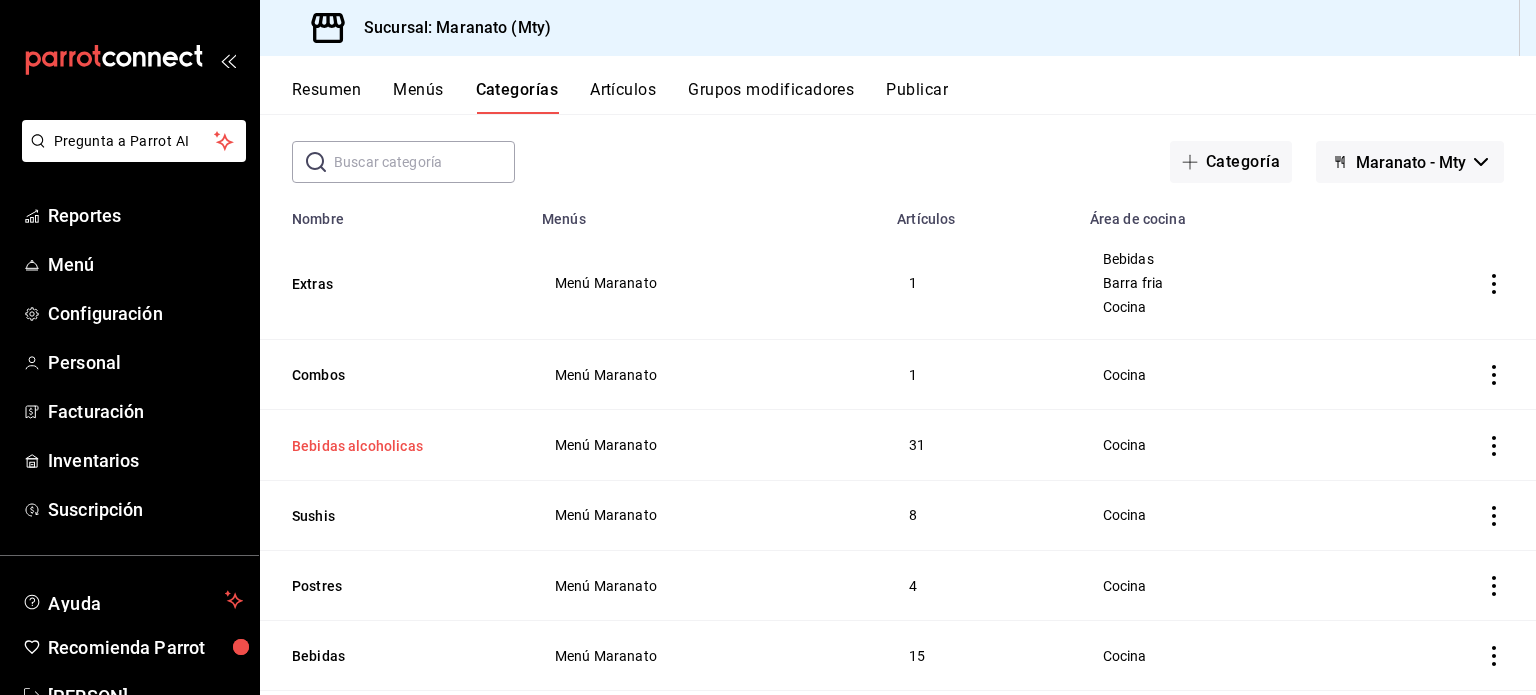 scroll, scrollTop: 73, scrollLeft: 0, axis: vertical 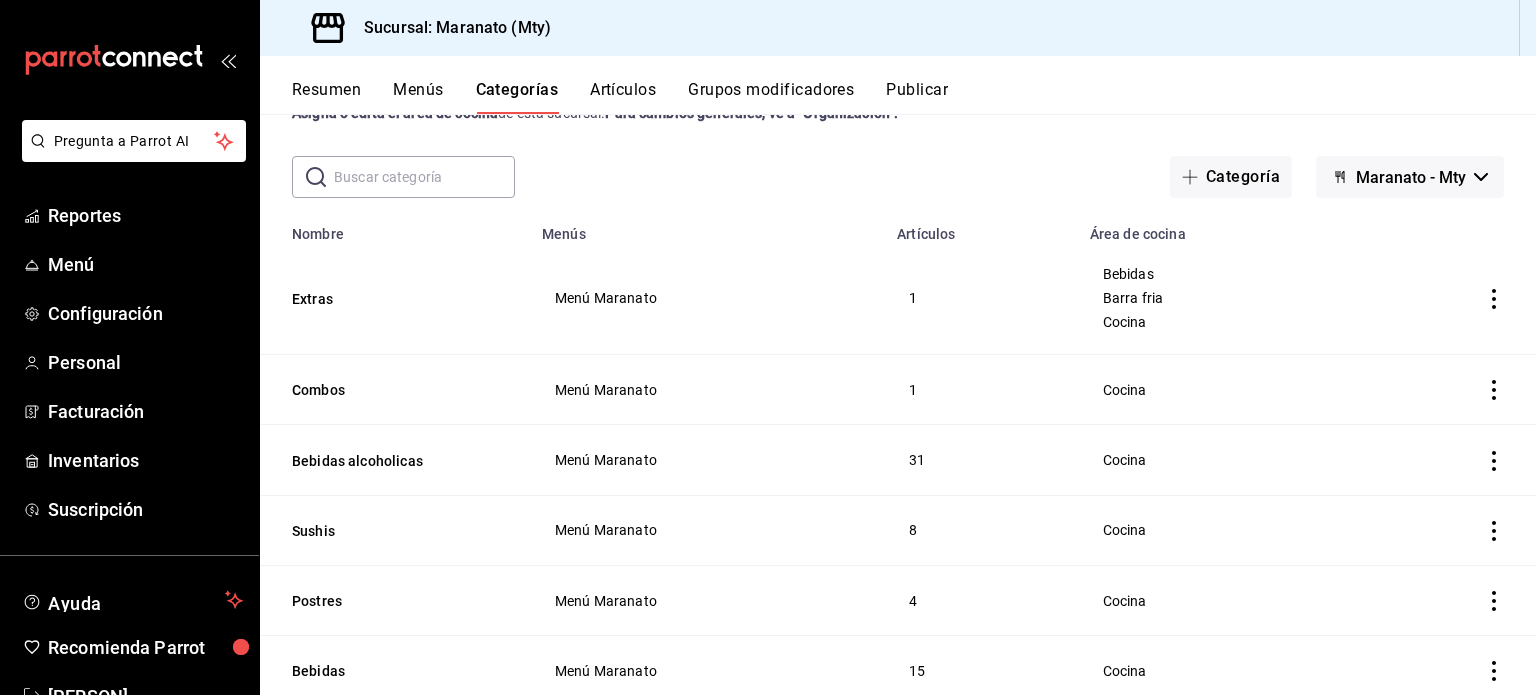 click on "Grupos modificadores" at bounding box center (771, 97) 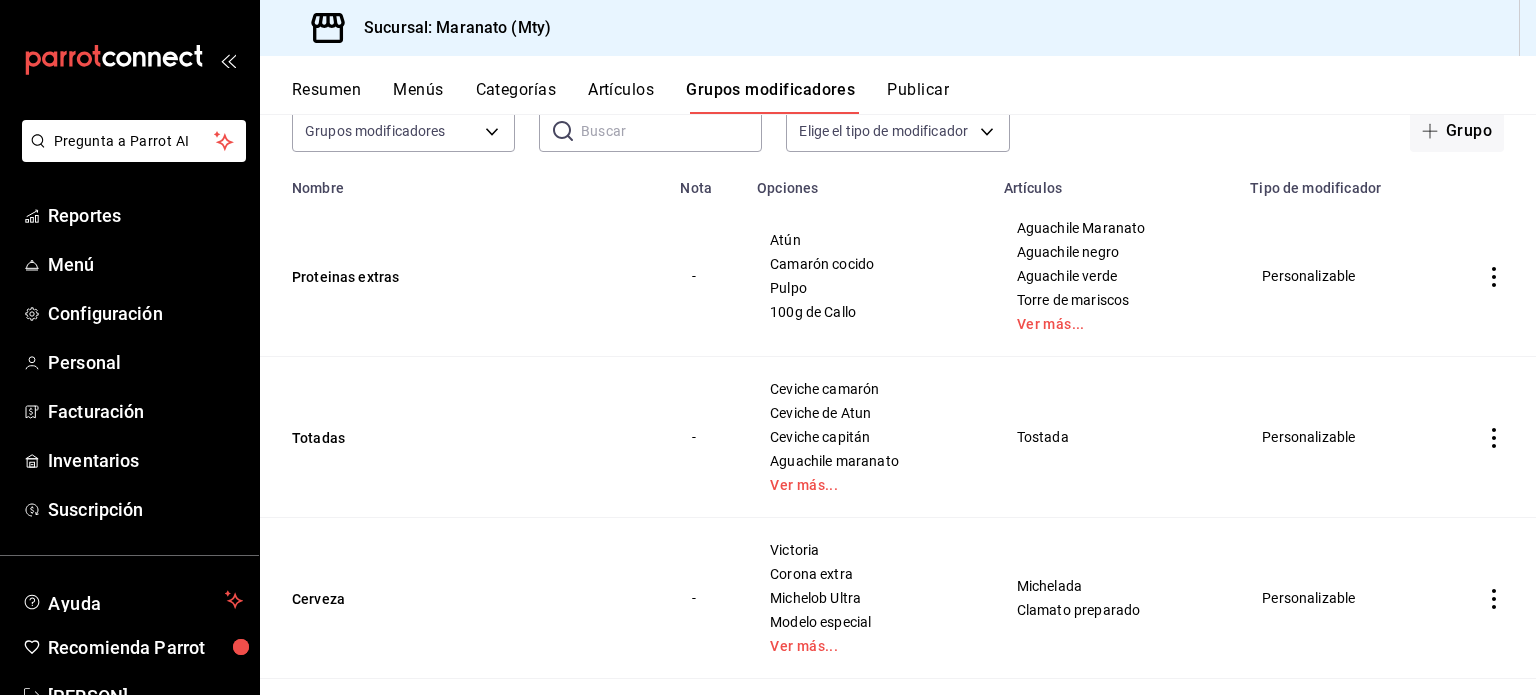 scroll, scrollTop: 285, scrollLeft: 0, axis: vertical 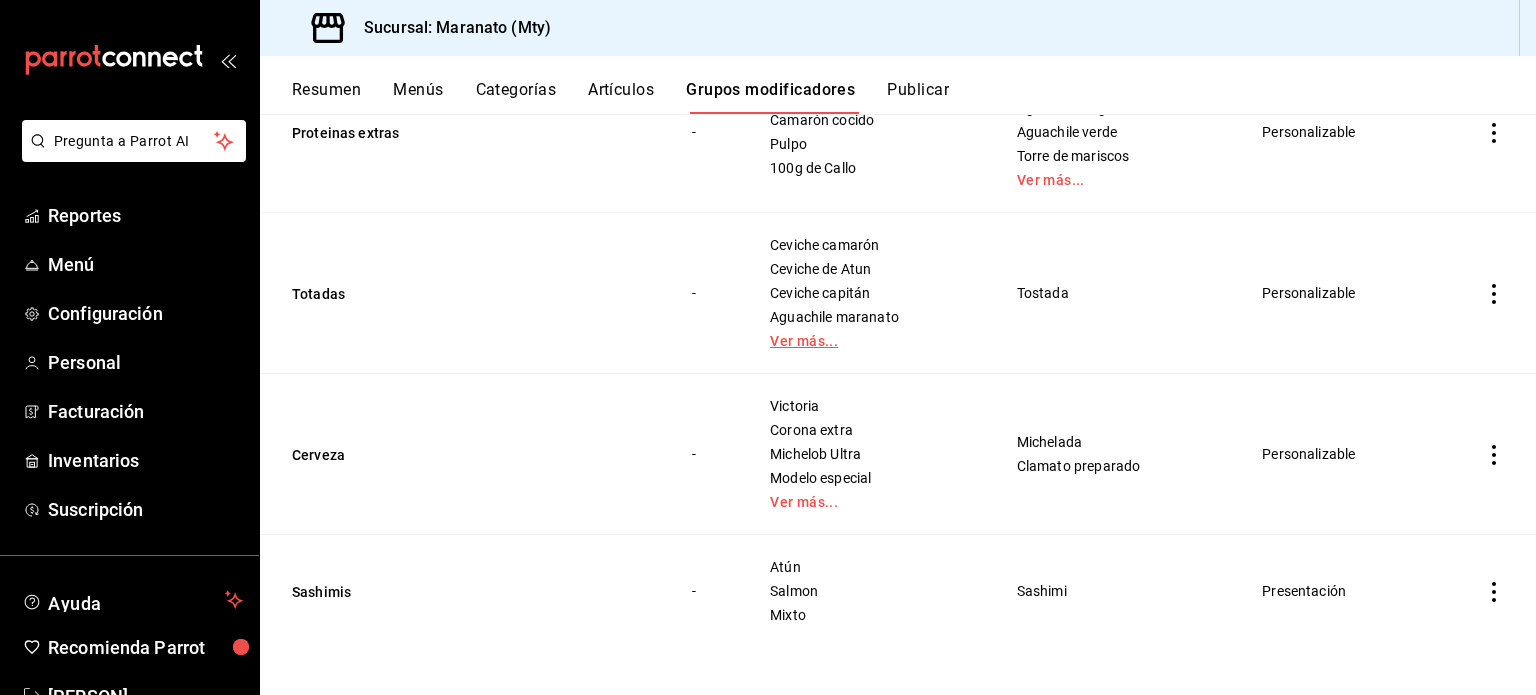 click on "Ver más..." at bounding box center (868, 341) 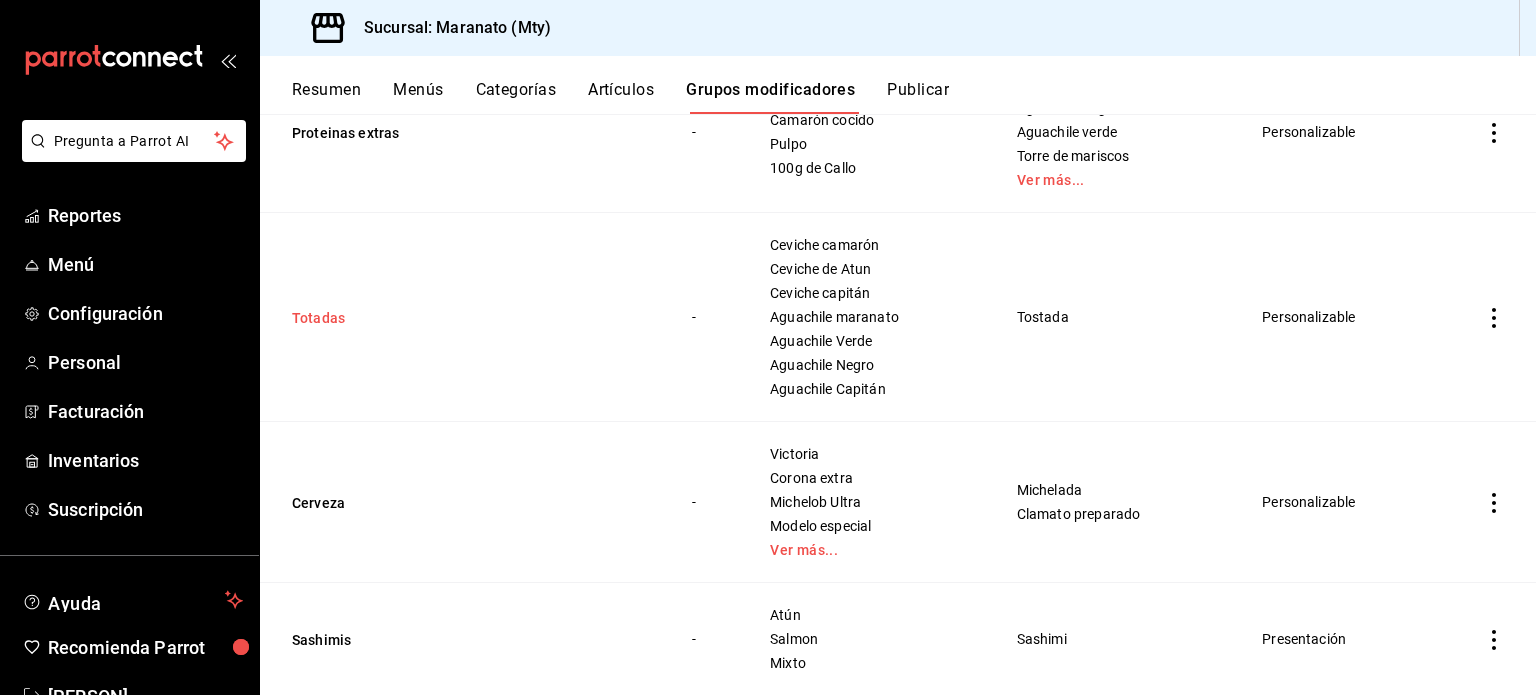 click on "Totadas" at bounding box center [412, 318] 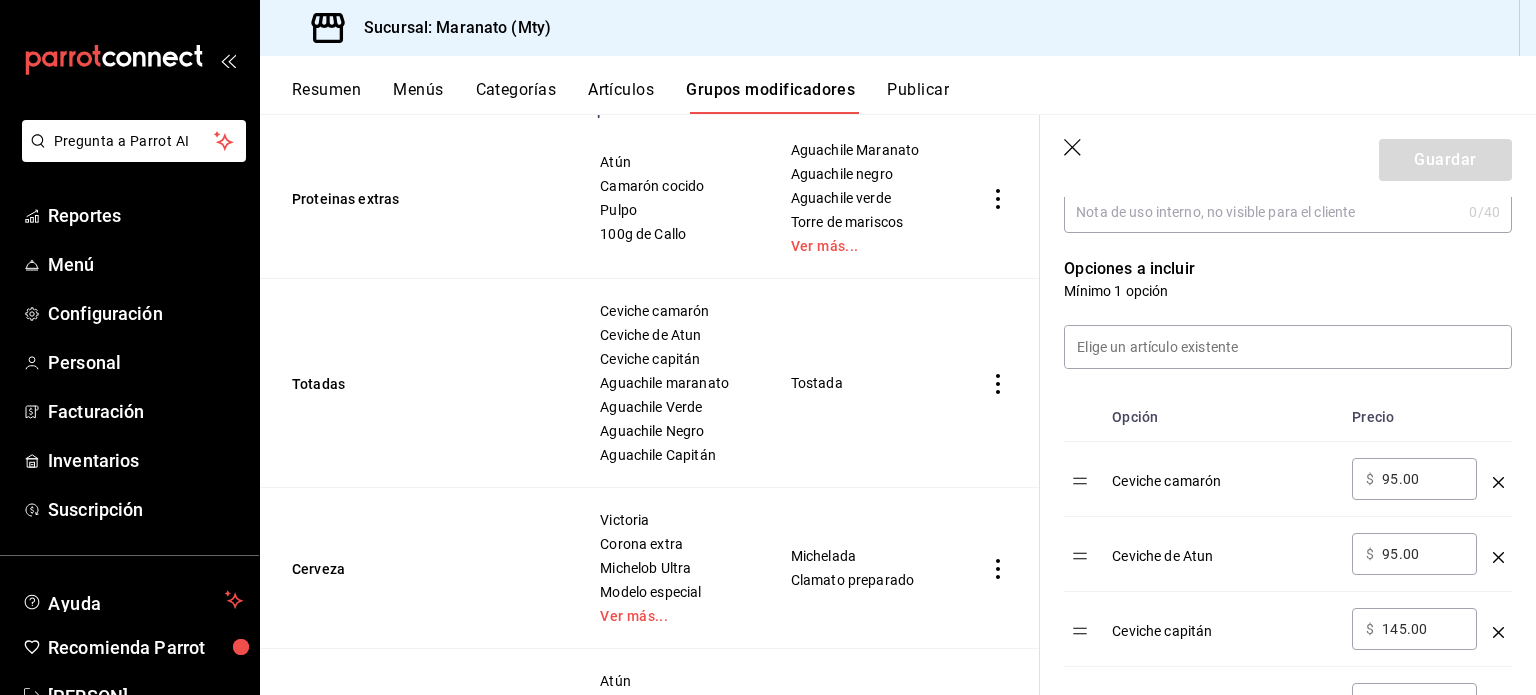 scroll, scrollTop: 400, scrollLeft: 0, axis: vertical 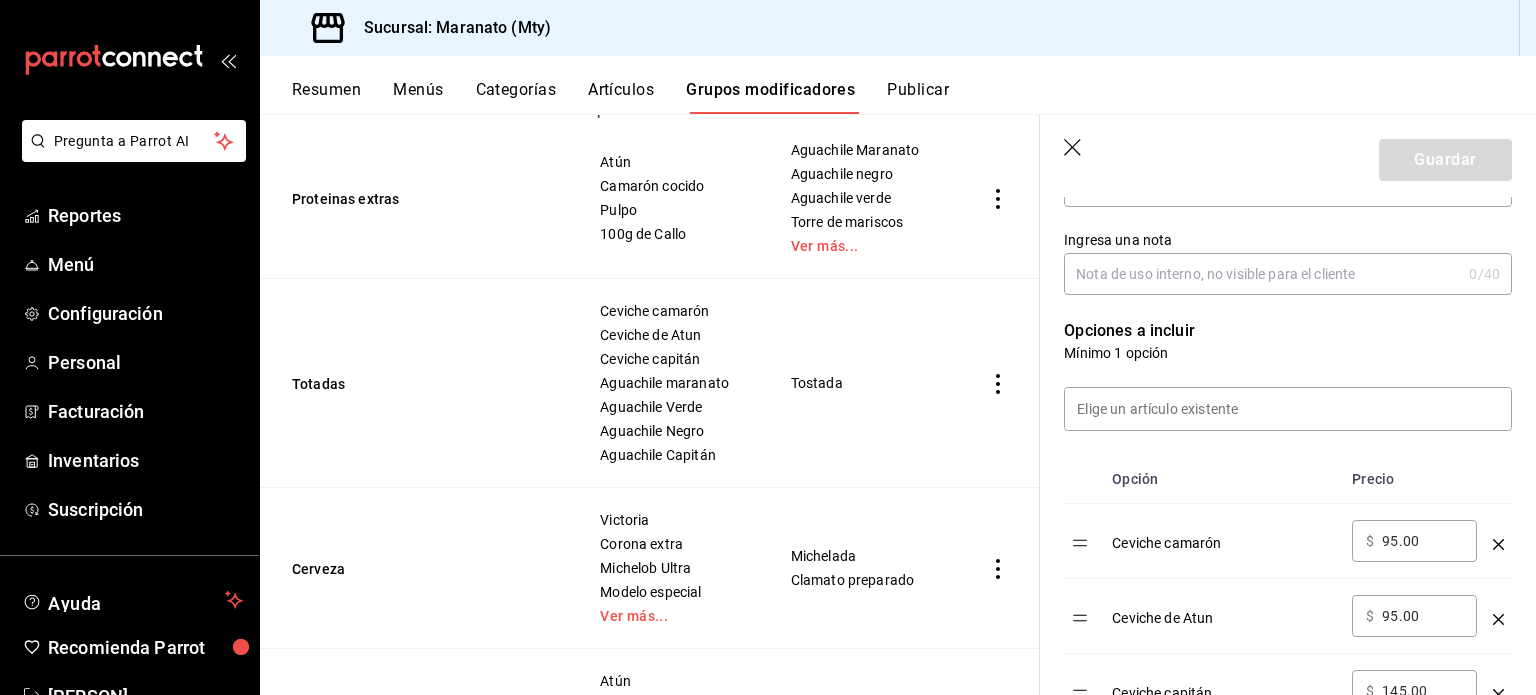 click on "Guardar" at bounding box center [1288, 156] 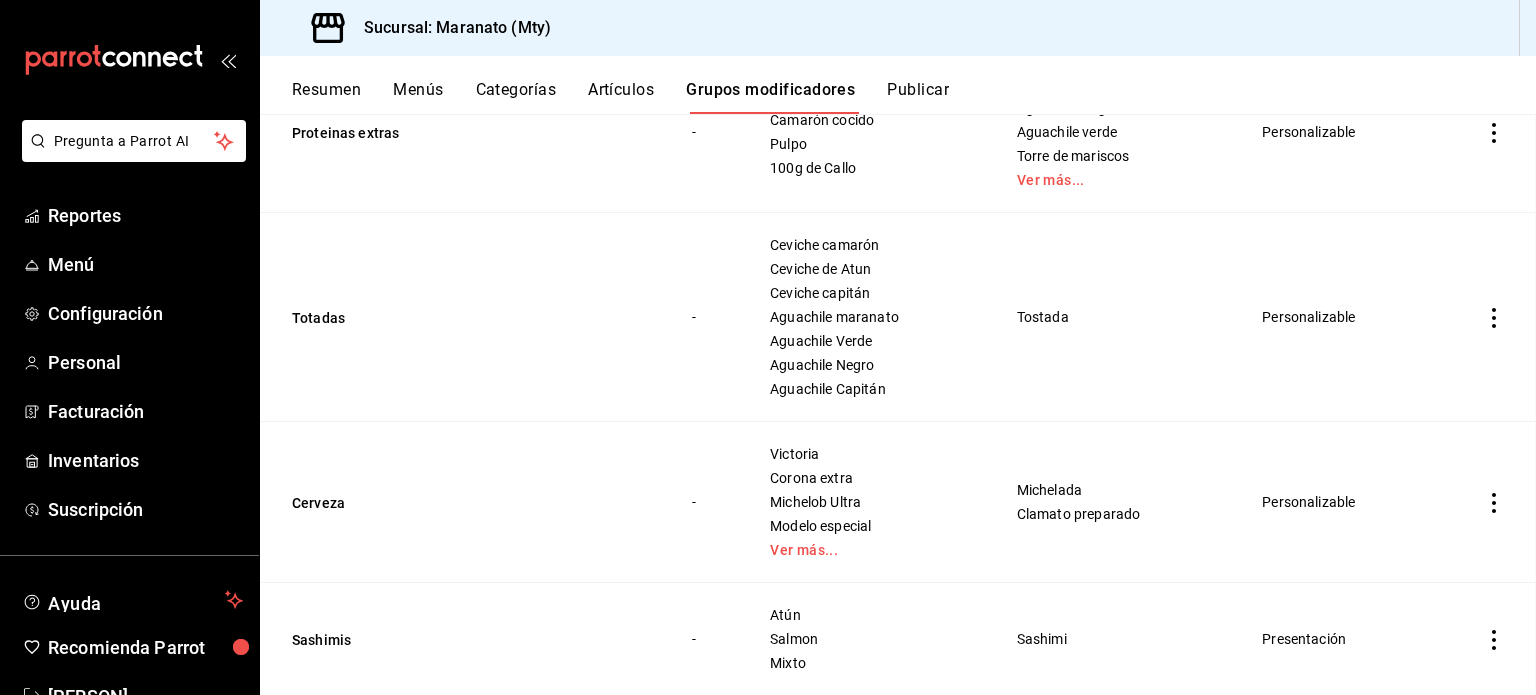 scroll, scrollTop: 0, scrollLeft: 0, axis: both 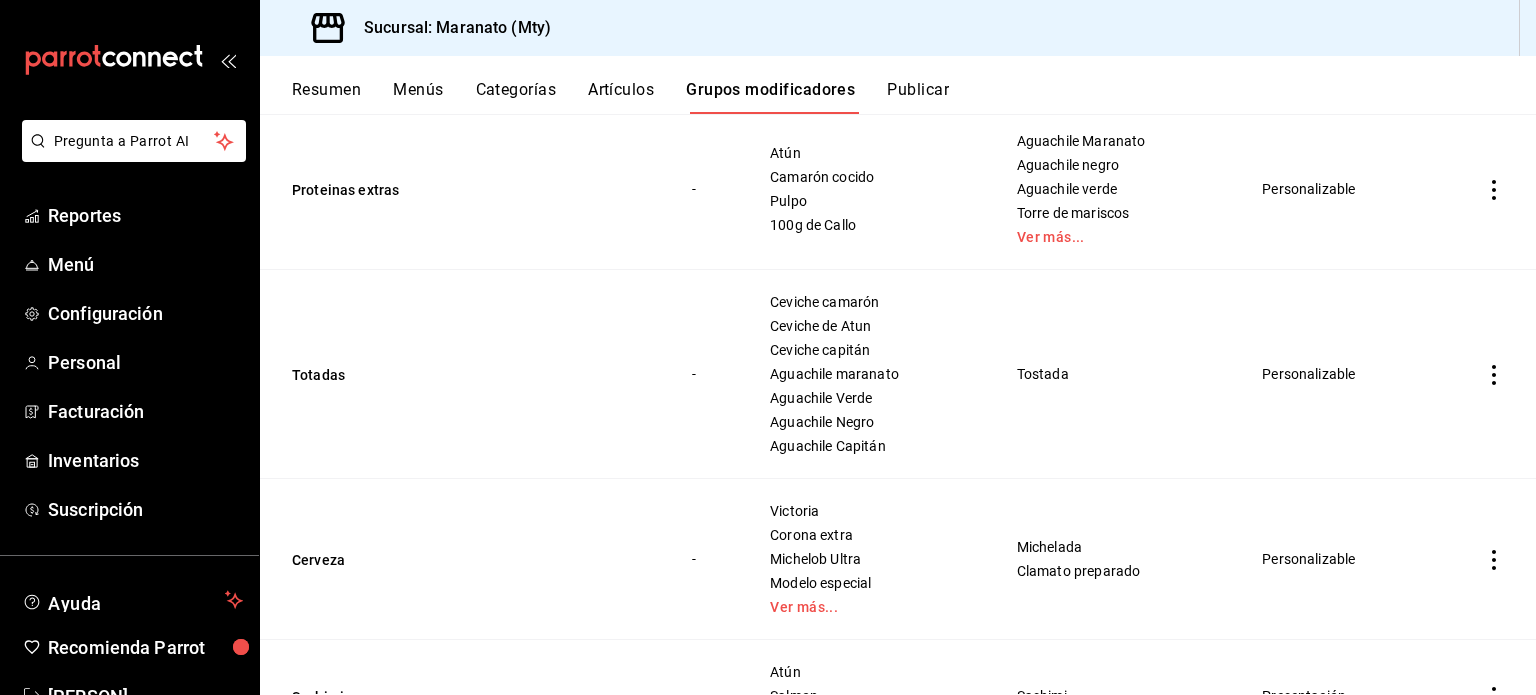click on "Artículos" at bounding box center (621, 97) 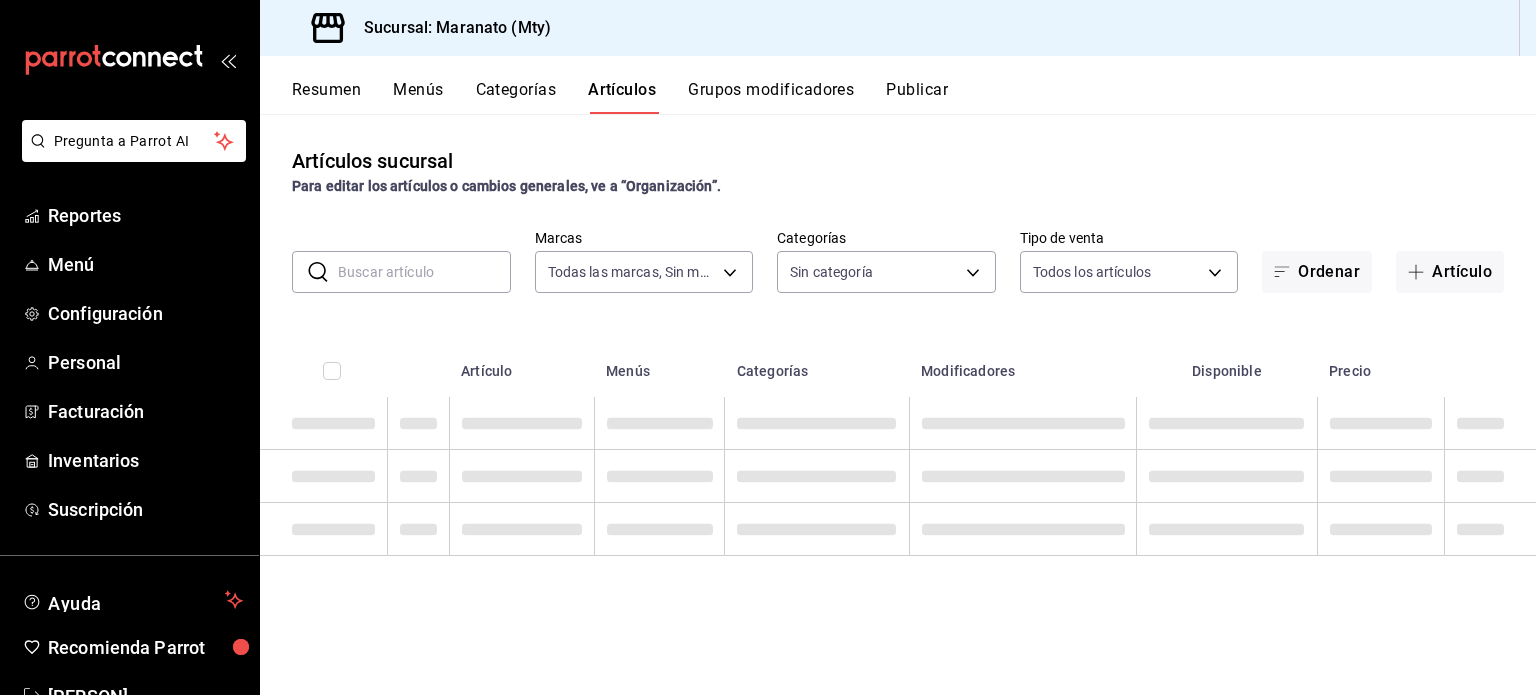 type on "6cd62b8e-13ea-4b1e-85d6-83c89868806f" 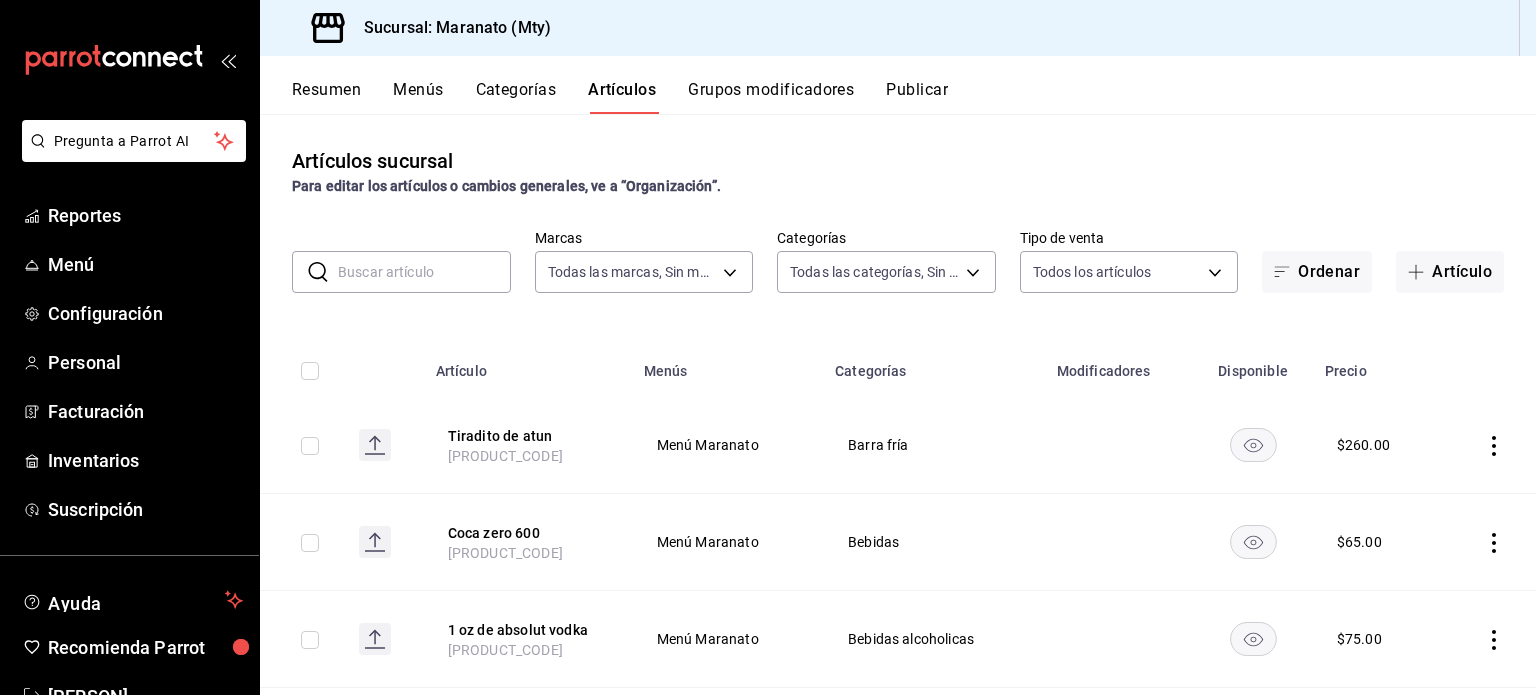 type on "9b7c618a-2724-4631-9a4b-4f524a458047,b9ca9c3d-02b5-4e36-82f2-6174a9906ae0,9113d130-48fe-4411-8b63-089ae46b8ef8,d0ef42a8-63fe-4cab-98ab-7170059ee812,7d100243-248e-46d3-9c0d-eba24c55f9b9,7377709f-97d1-4f56-9c3d-294cc835d75d,e7aa650f-c785-49a2-9330-be0957ab0a83,ee5e52f4-9e37-4065-a444-b17f6fe734d7" 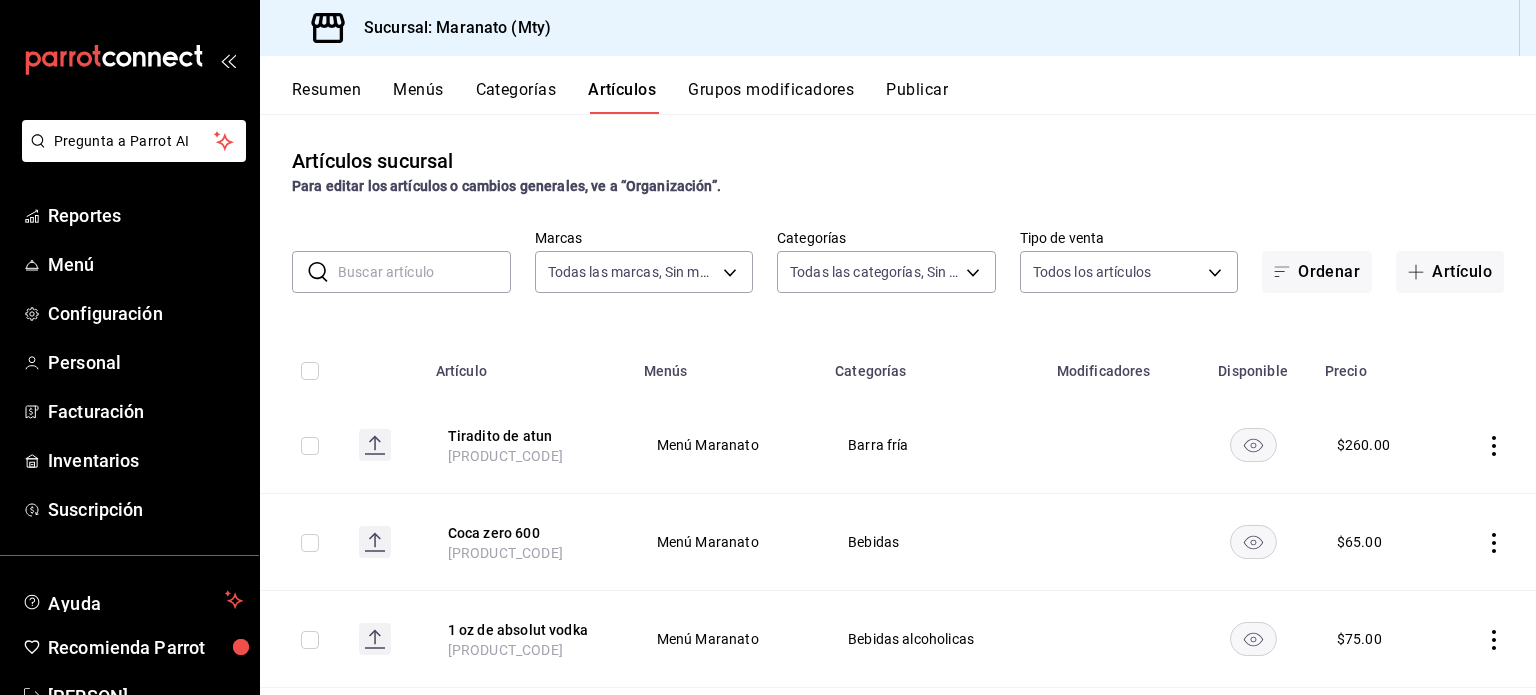 click at bounding box center [424, 272] 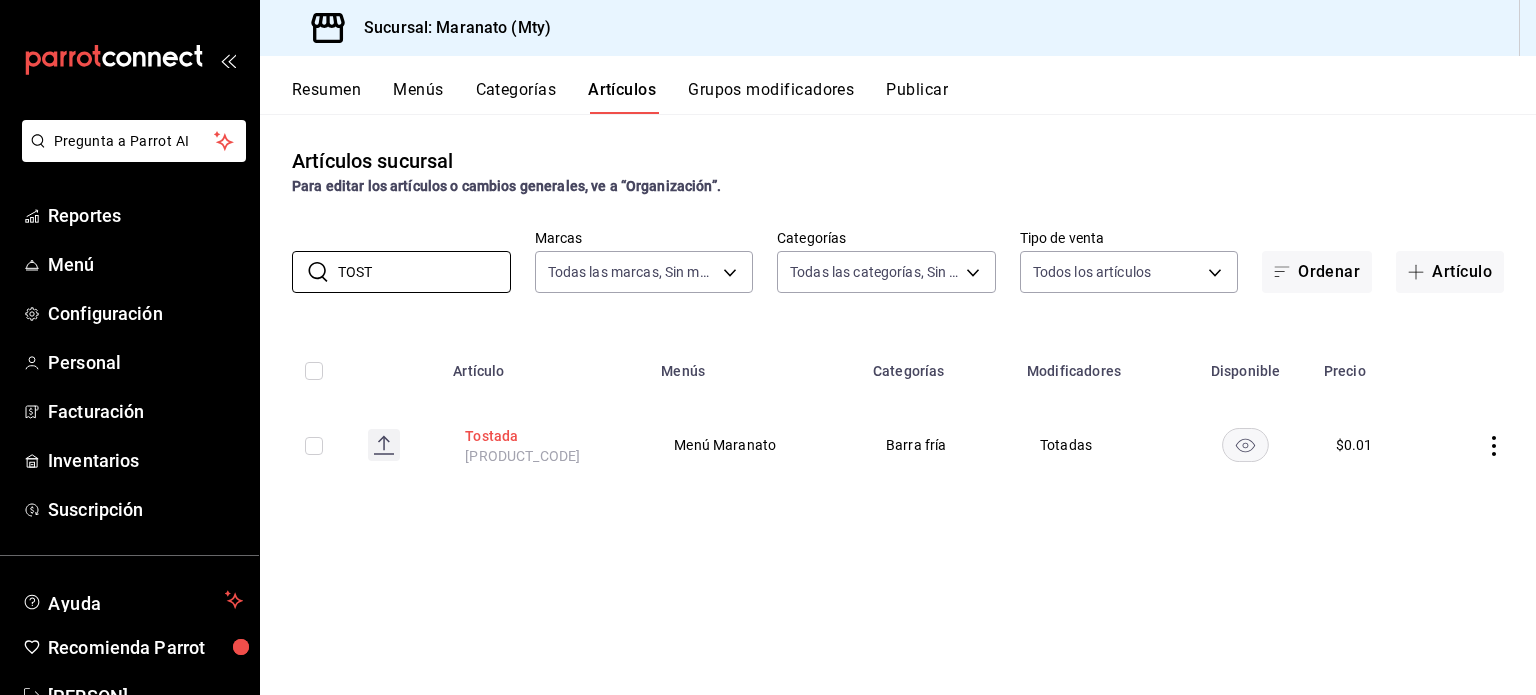 type on "TOST" 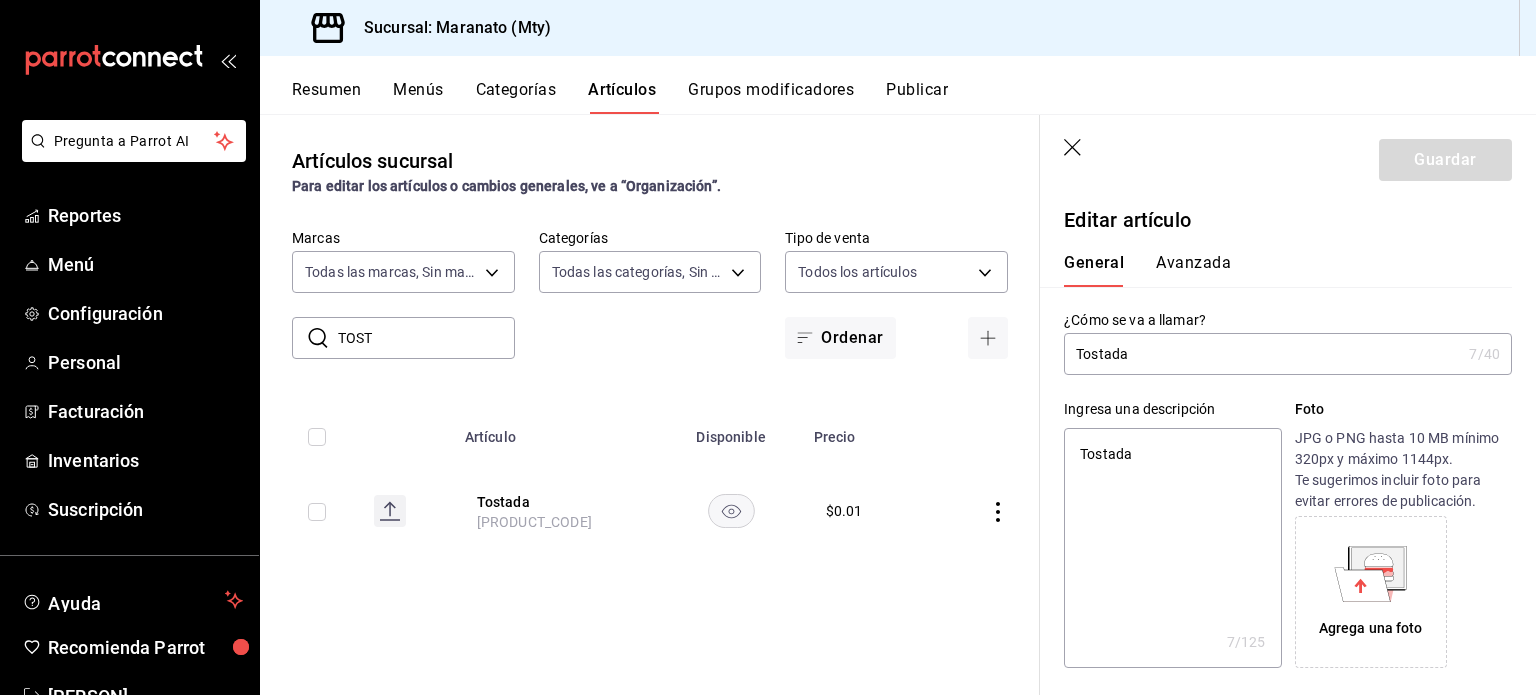 type on "x" 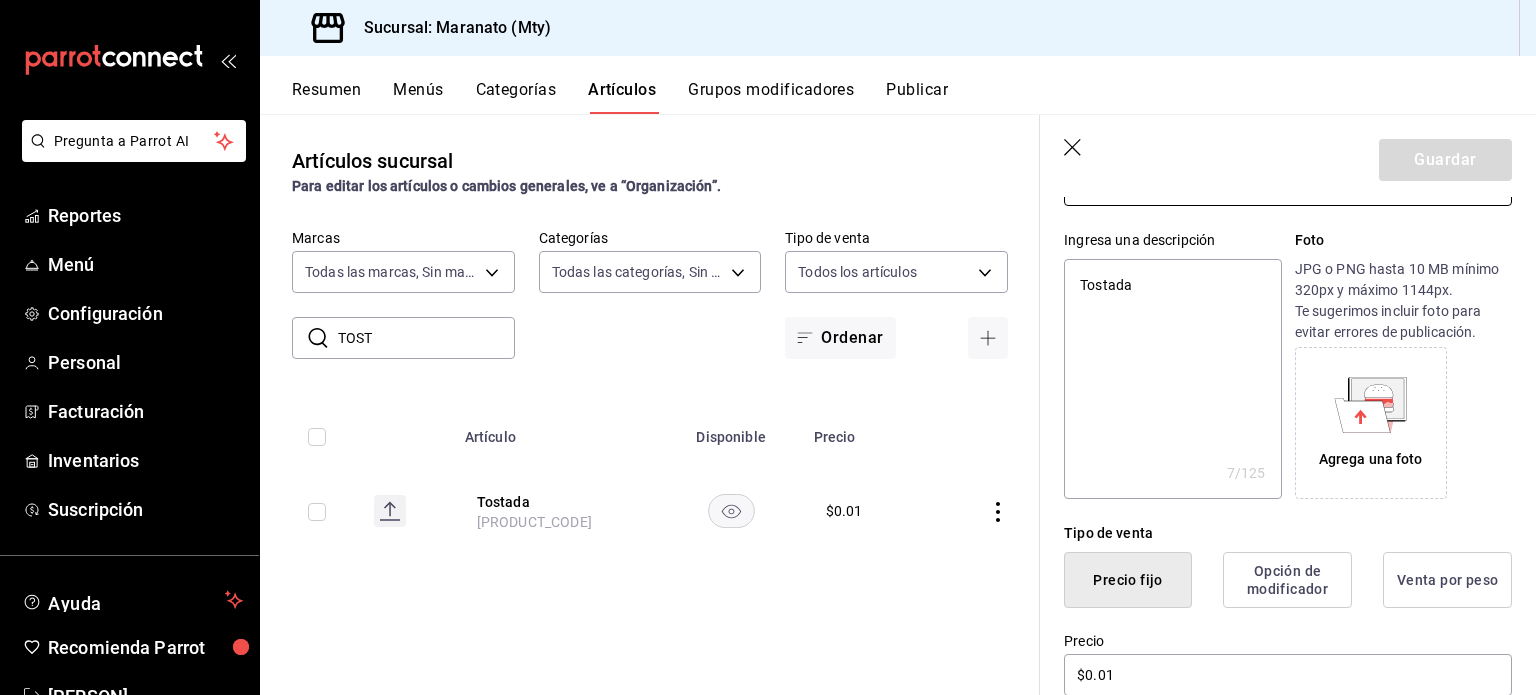 scroll, scrollTop: 300, scrollLeft: 0, axis: vertical 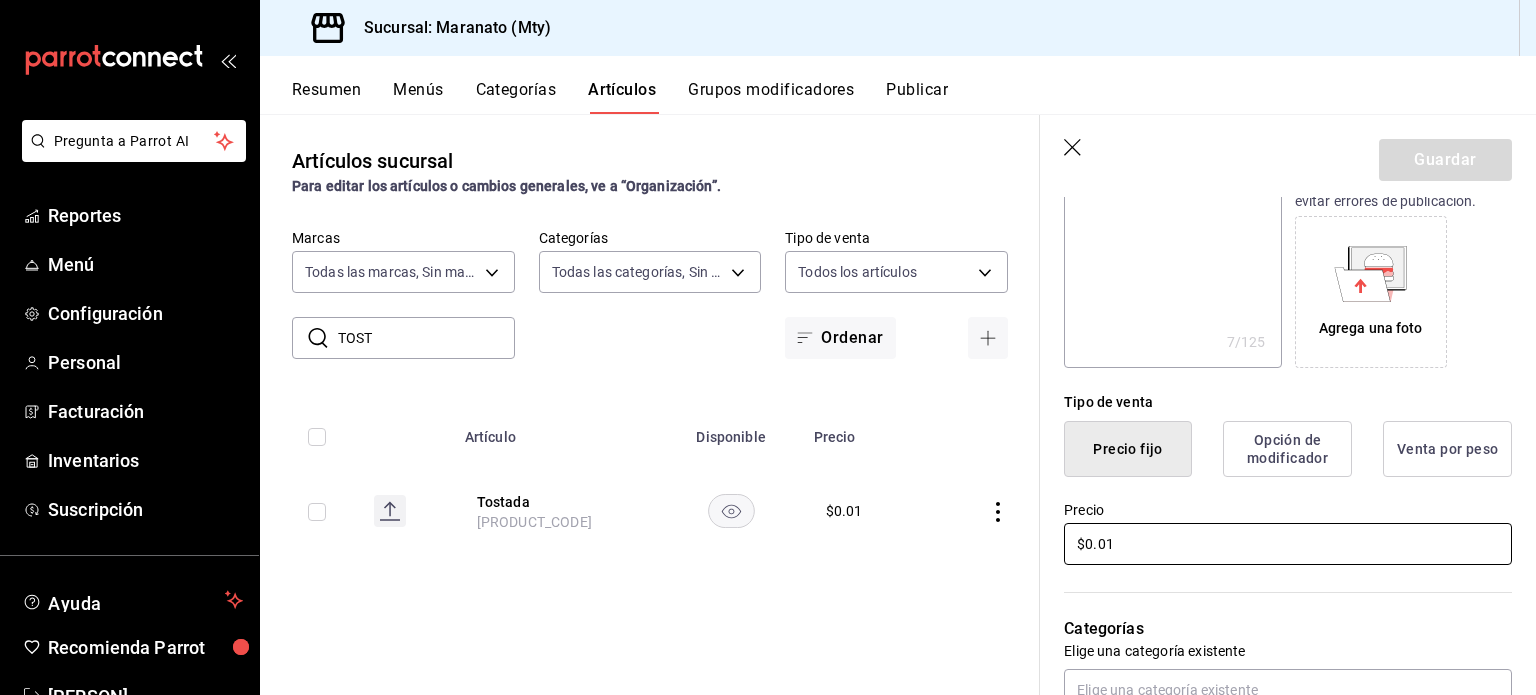 drag, startPoint x: 1178, startPoint y: 535, endPoint x: 1167, endPoint y: 534, distance: 11.045361 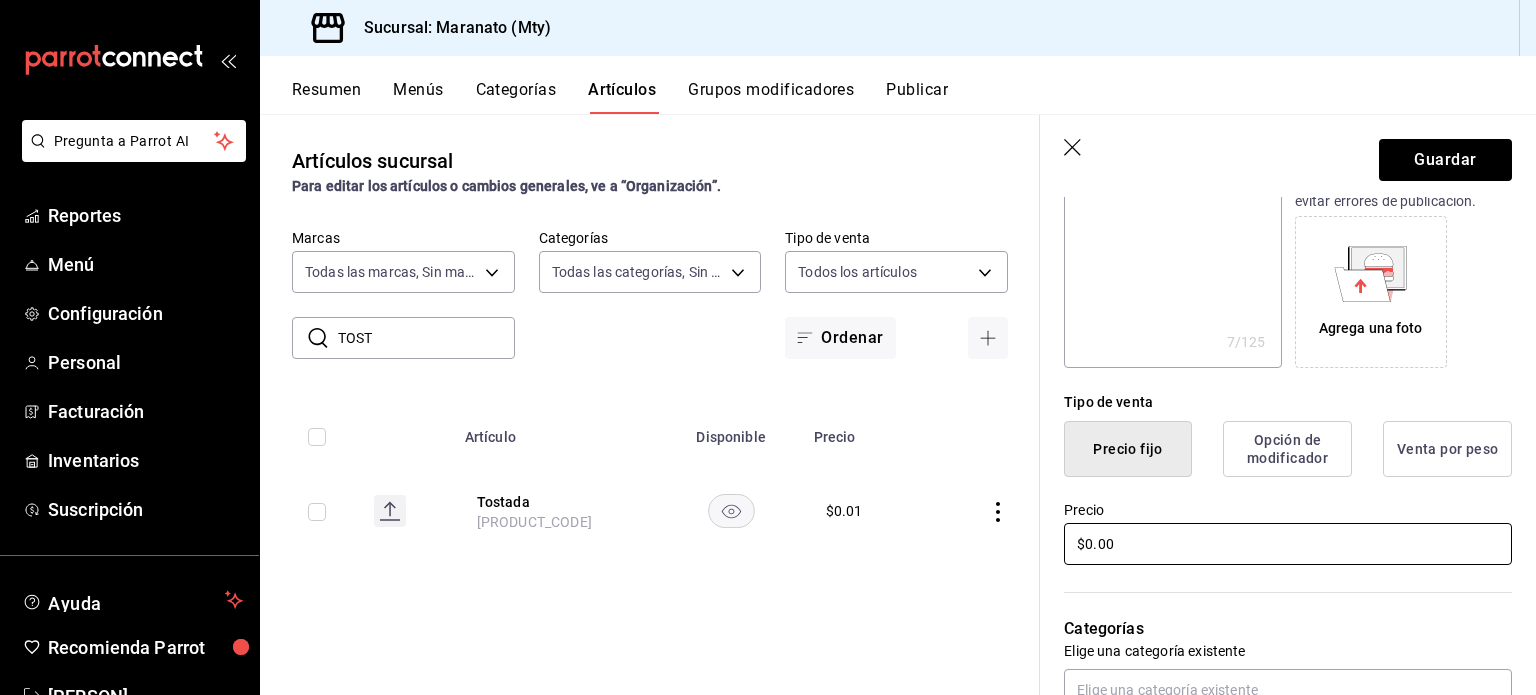 type on "x" 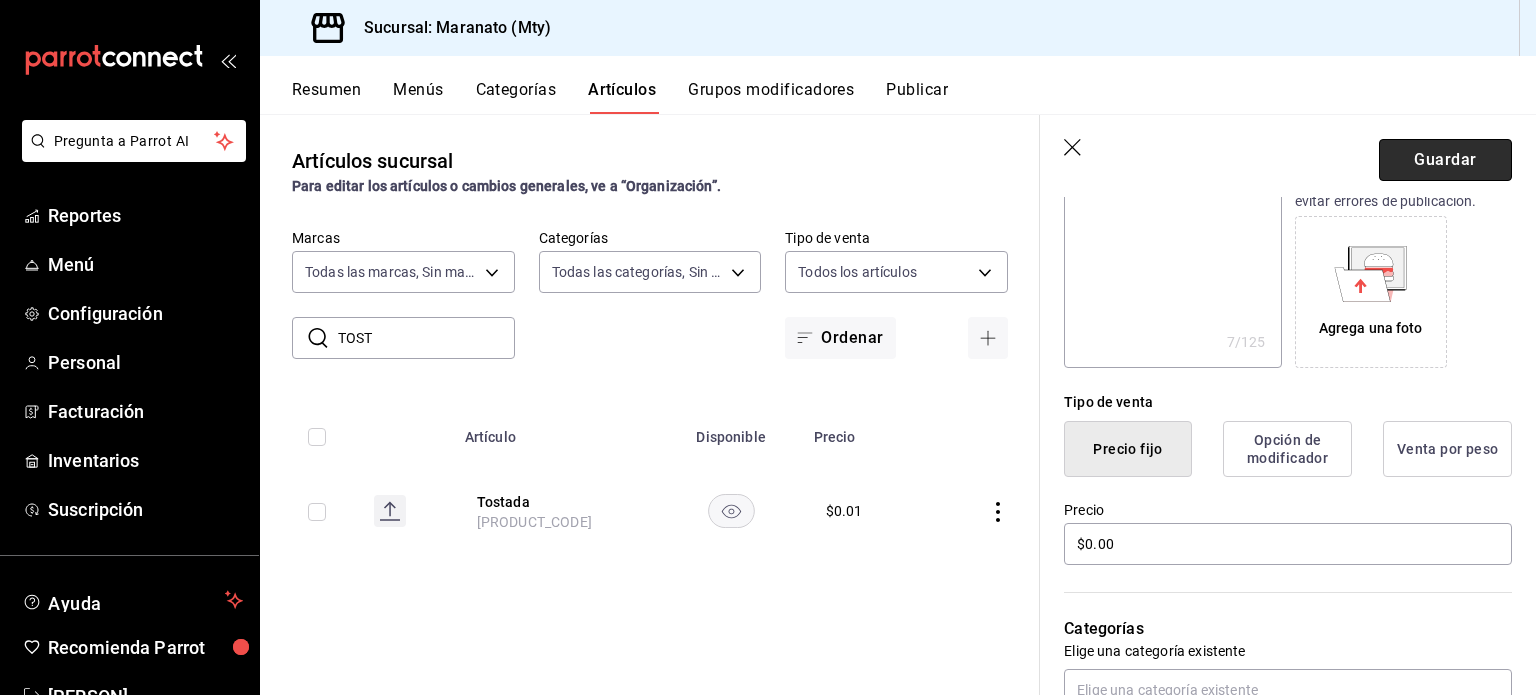 click on "Guardar" at bounding box center (1445, 160) 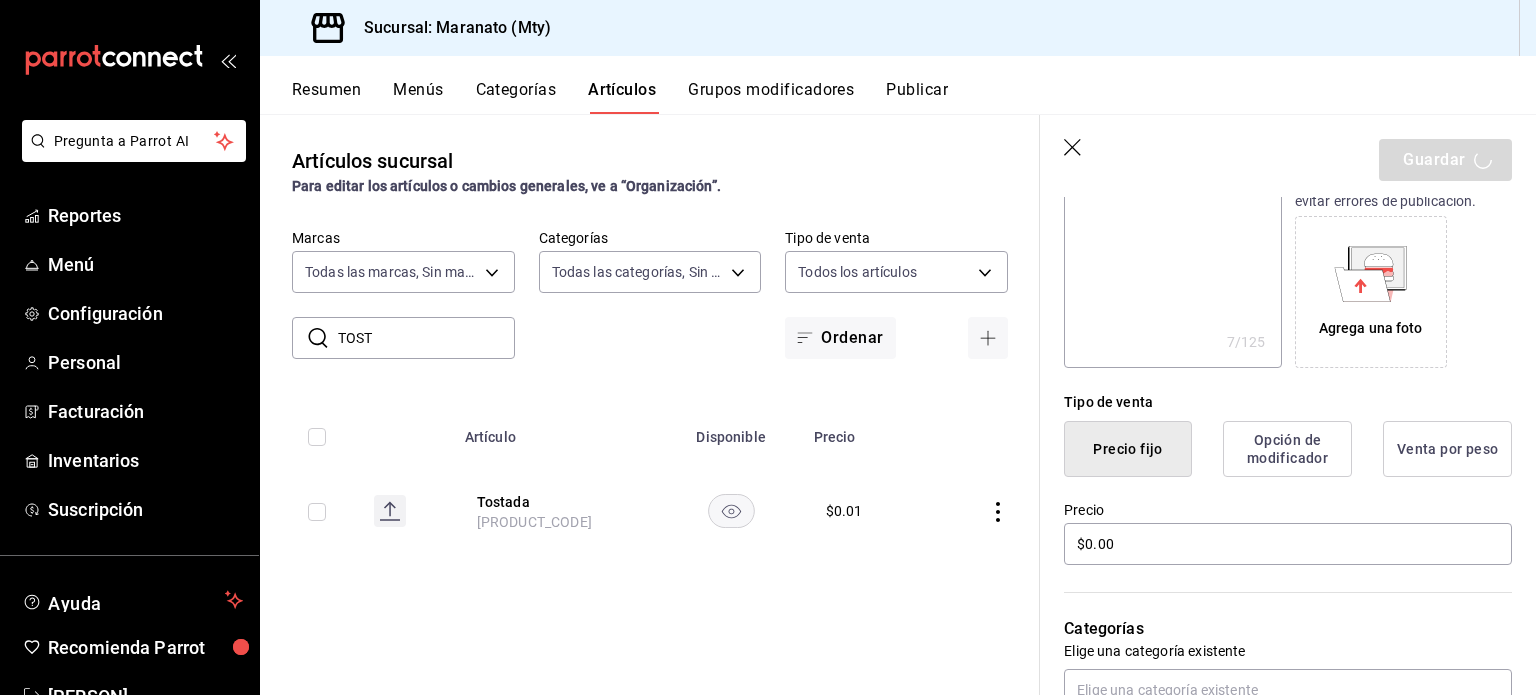 type on "x" 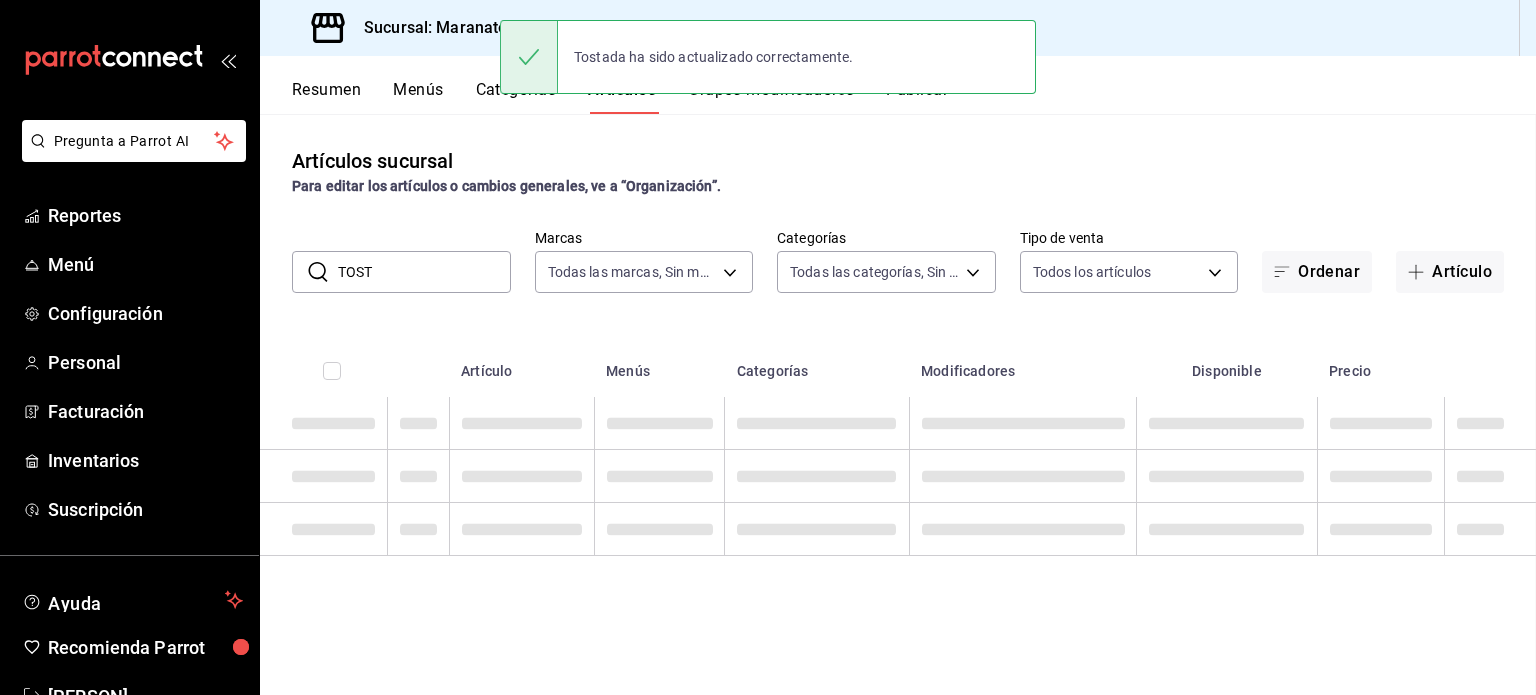 scroll, scrollTop: 0, scrollLeft: 0, axis: both 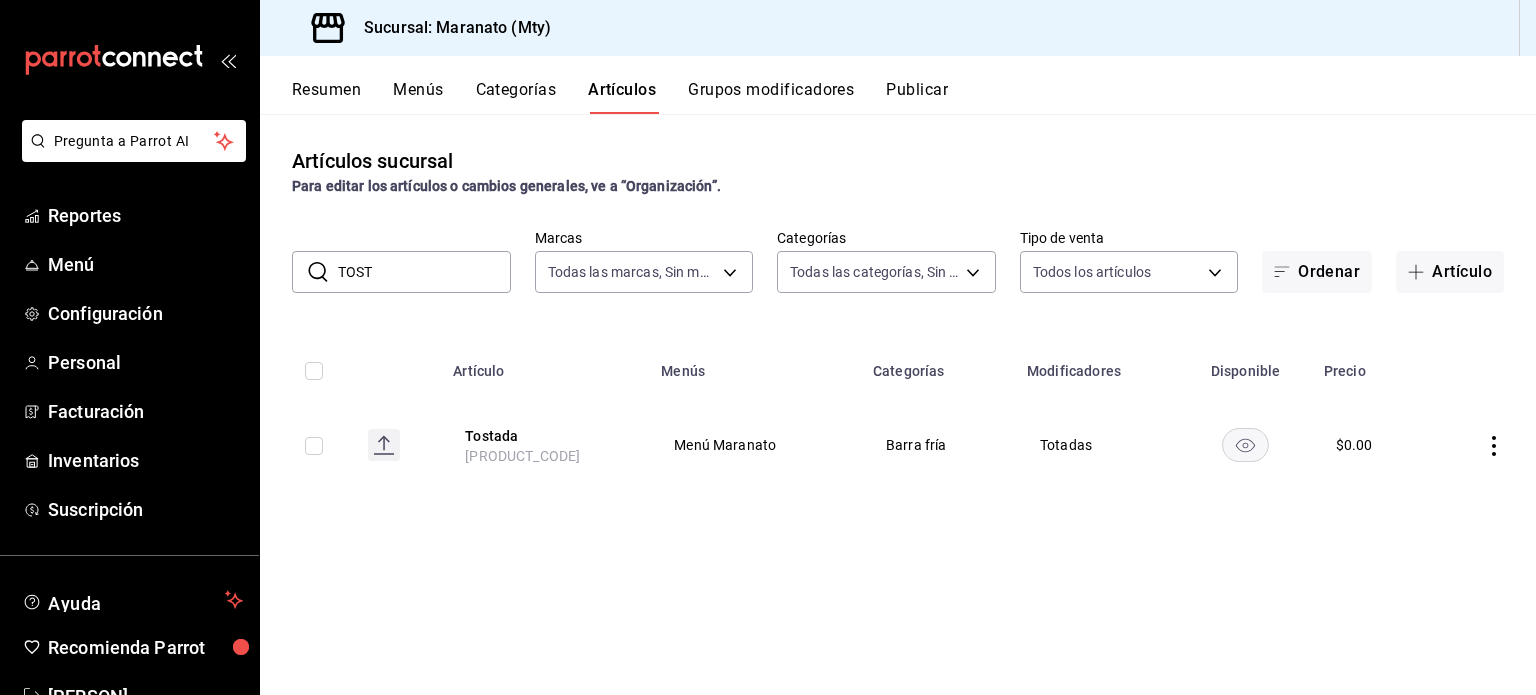 drag, startPoint x: 950, startPoint y: 548, endPoint x: 880, endPoint y: 535, distance: 71.19691 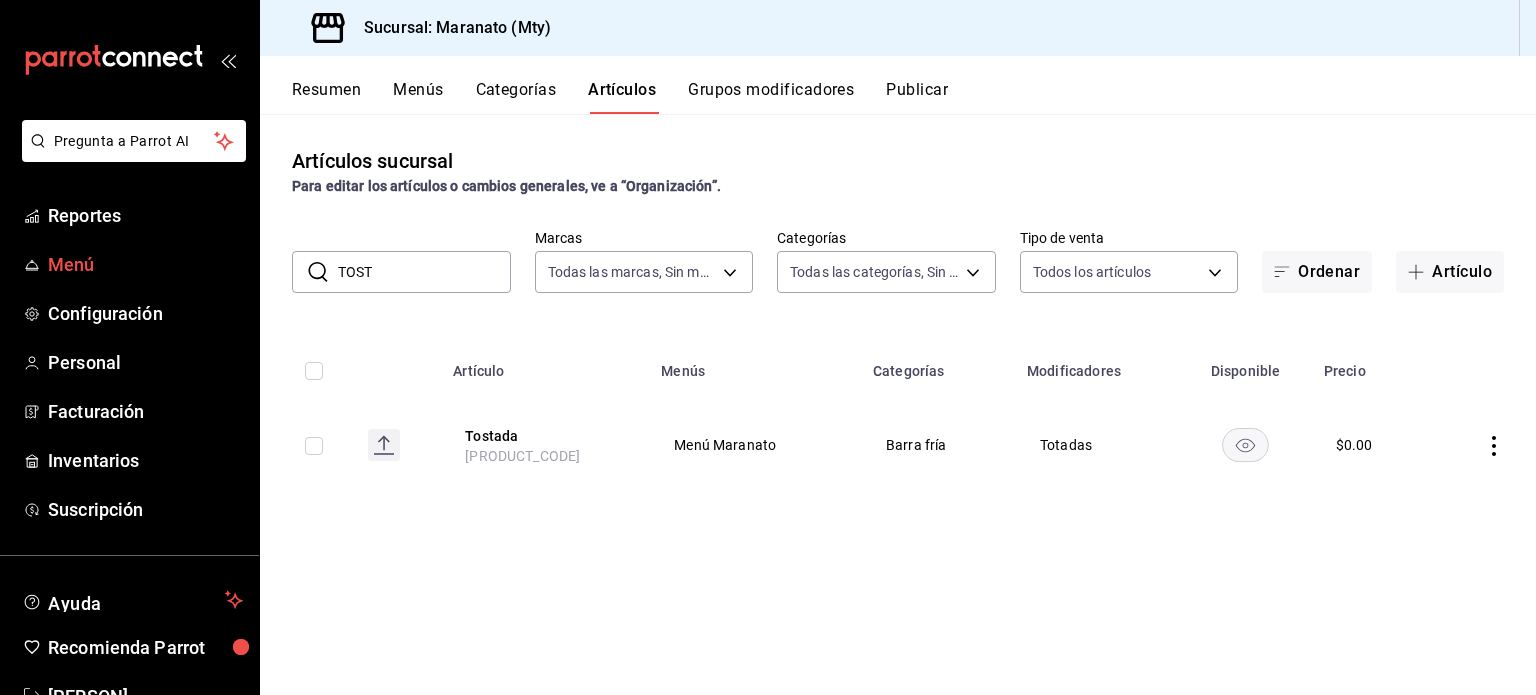click on "Menú" at bounding box center [145, 264] 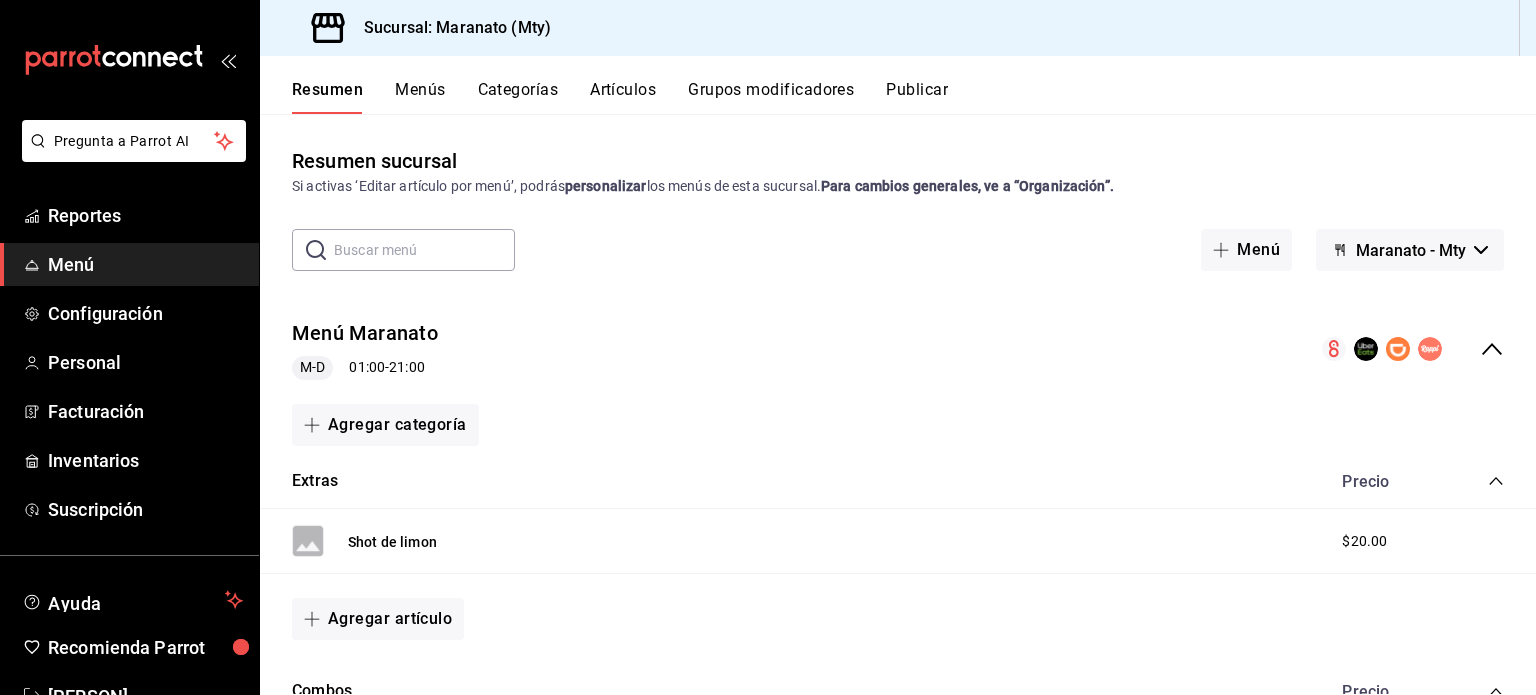 click on "Menús" at bounding box center (420, 97) 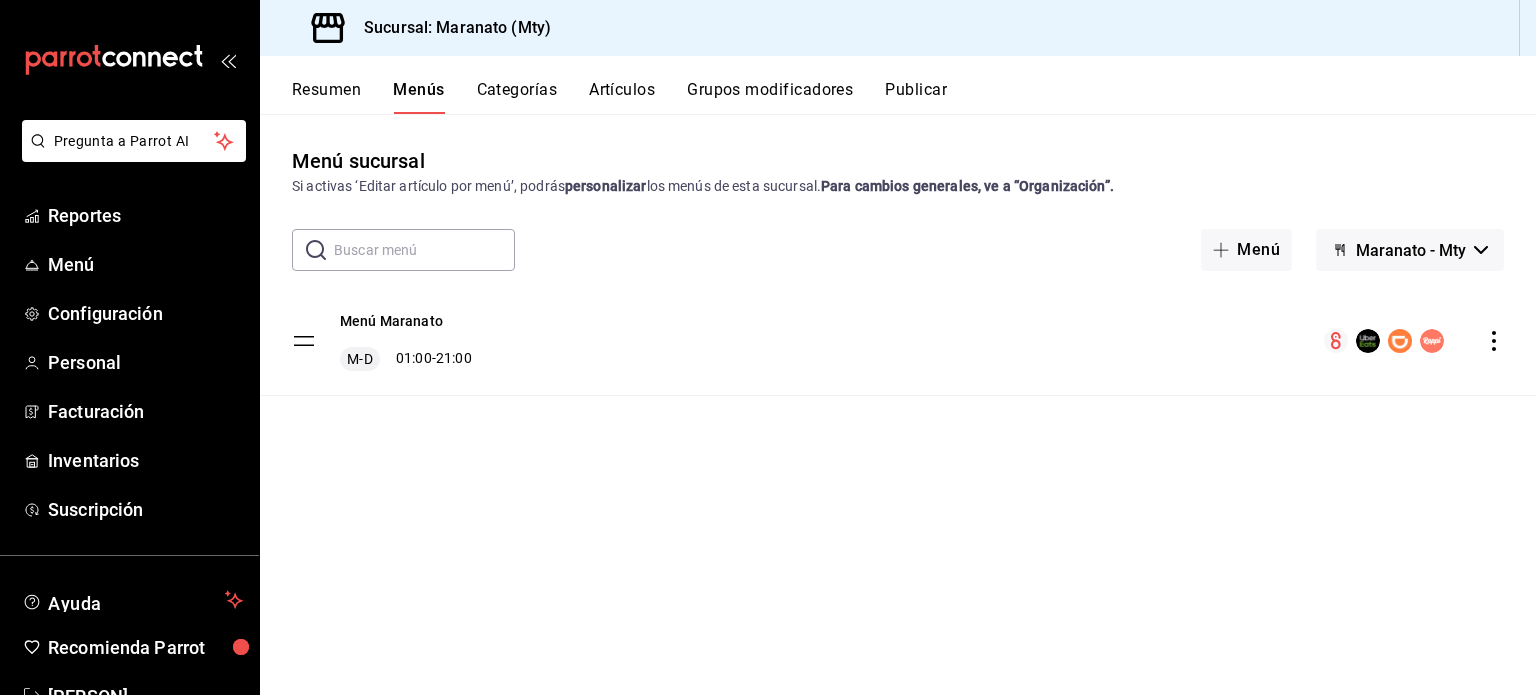 click on "Menú sucursal Si activas ‘Editar artículo por menú’, podrás  personalizar  los menús de esta sucursal.  Para cambios generales, ve a “Organización”. ​ ​ Menú Maranato - Mty Menú Maranato M-D 01:00  -  21:00" at bounding box center (898, 420) 